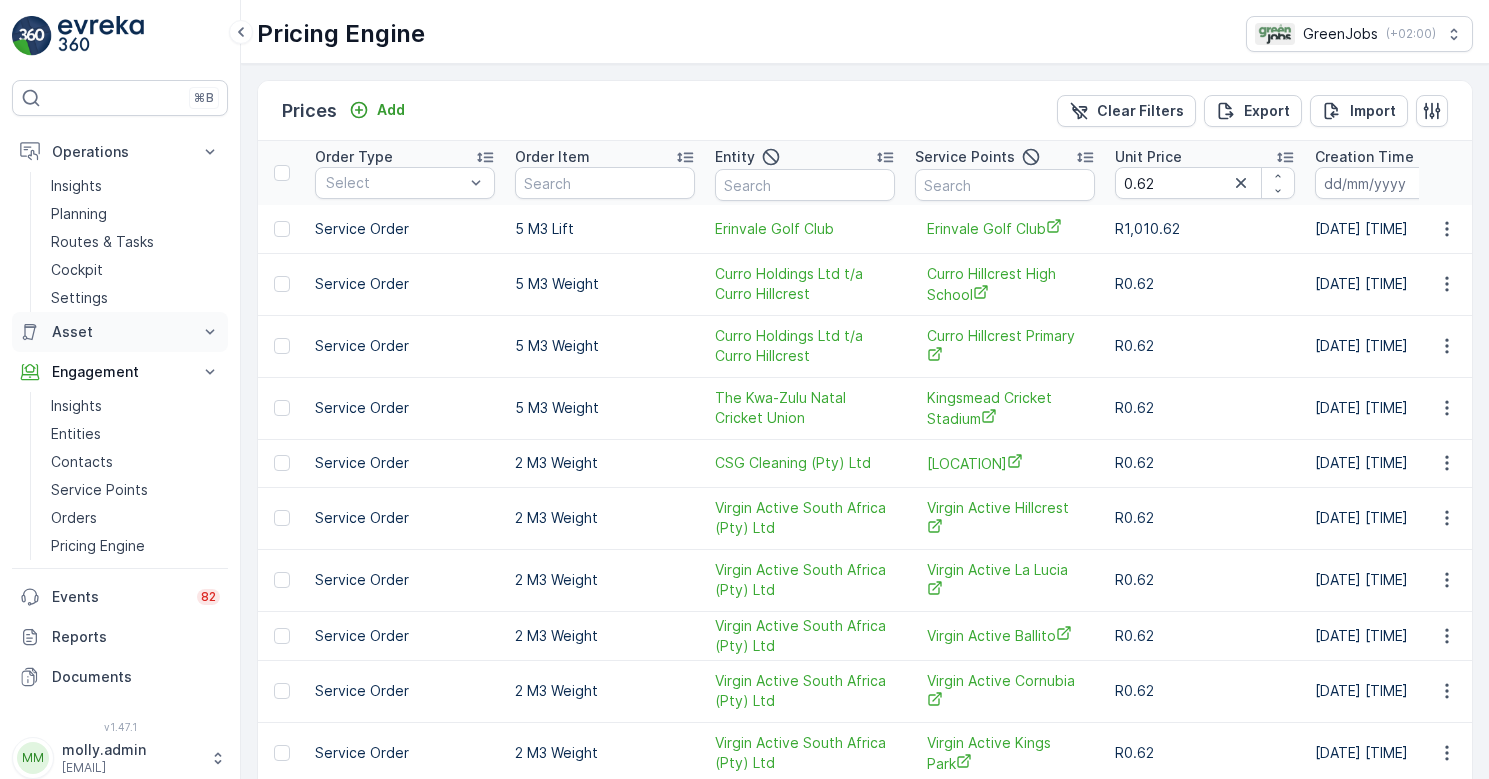 scroll, scrollTop: 0, scrollLeft: 0, axis: both 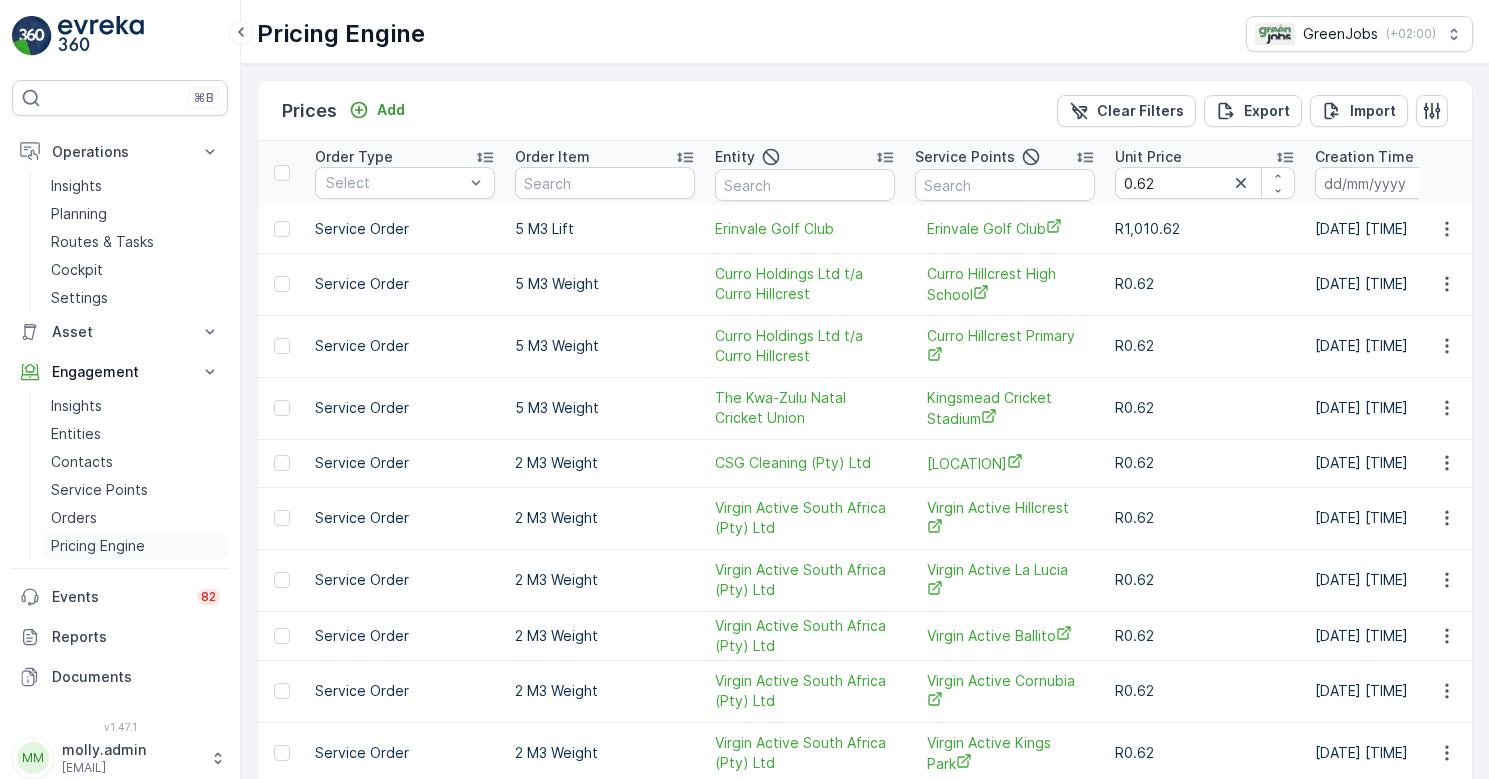 click on "Pricing Engine" at bounding box center [98, 546] 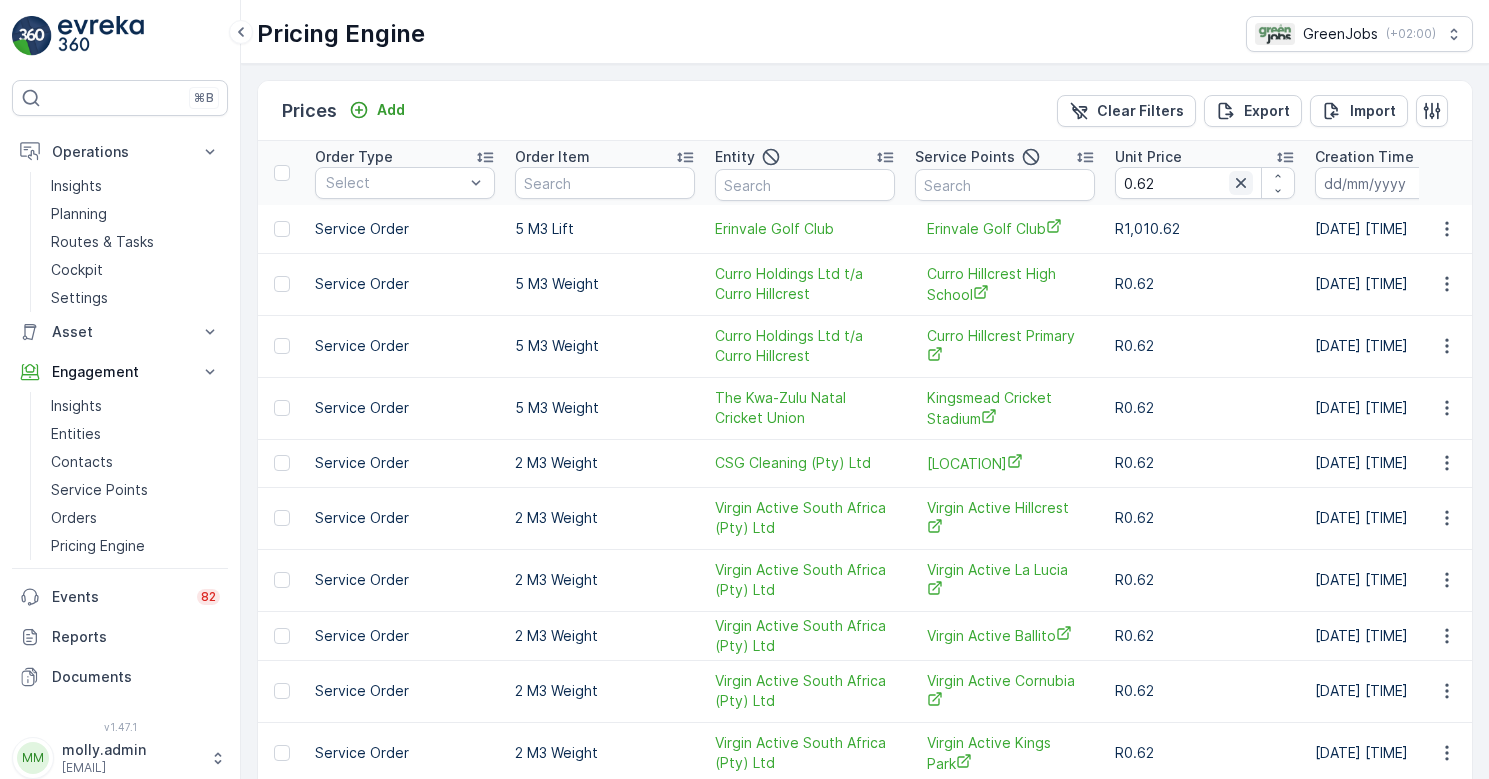 click 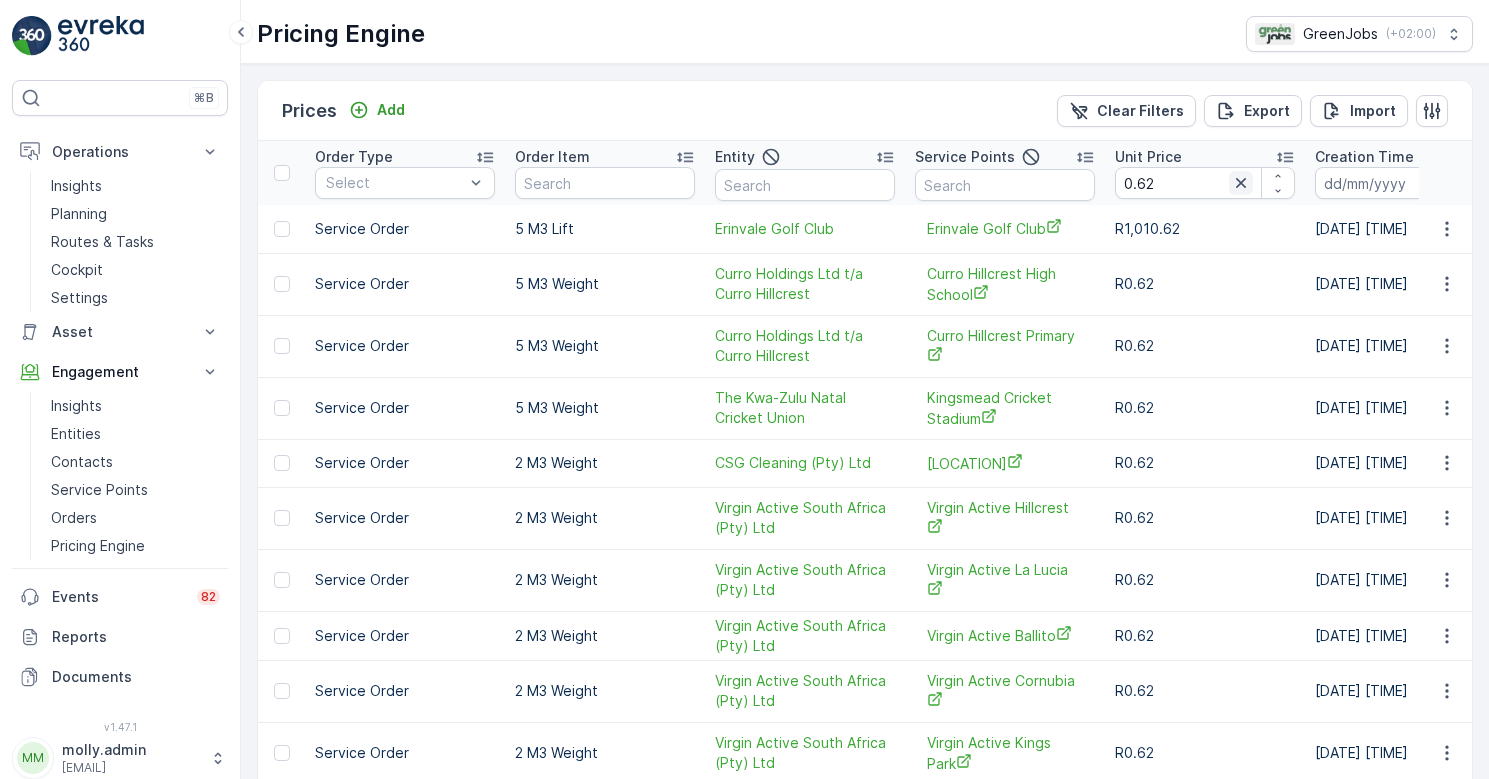 type 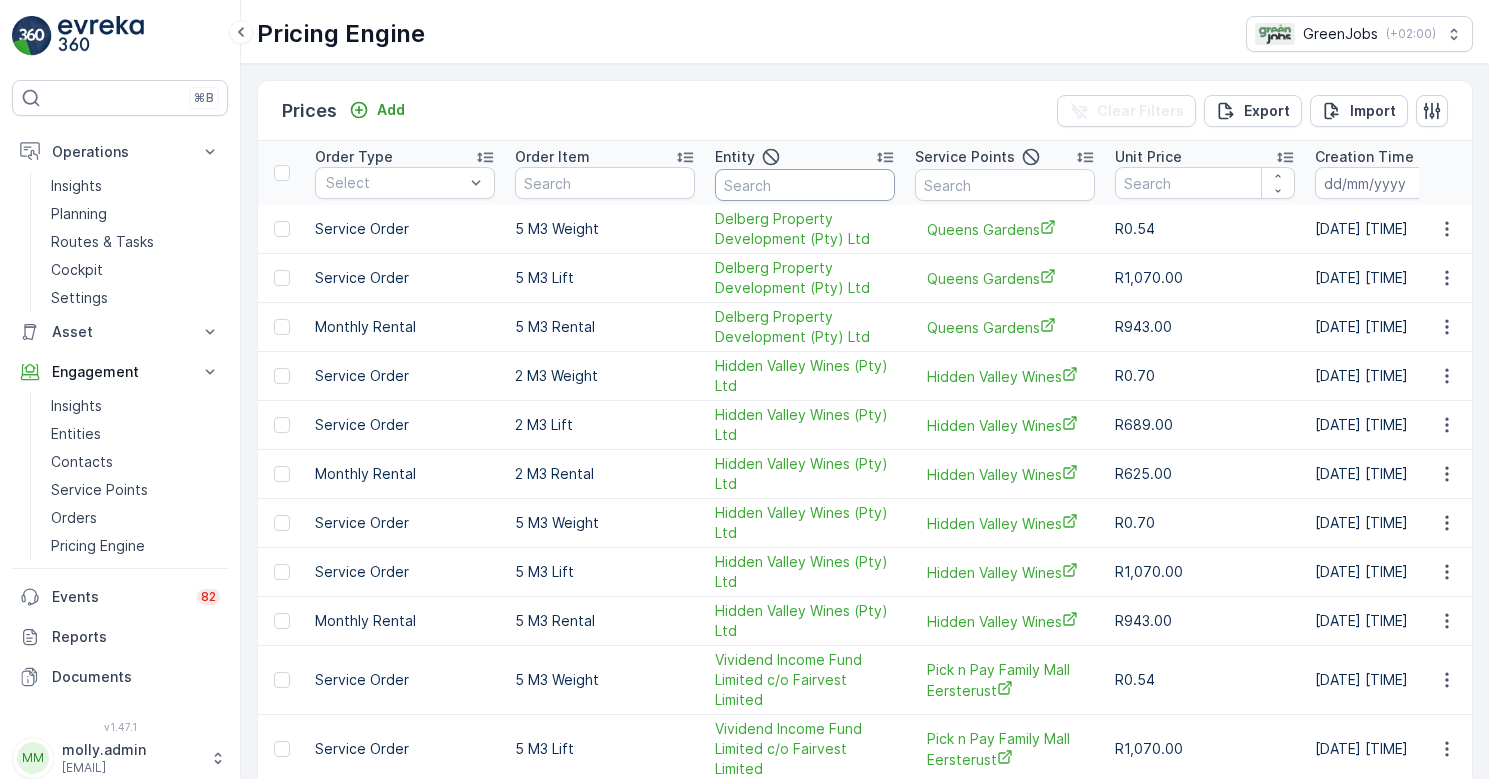 click at bounding box center [805, 185] 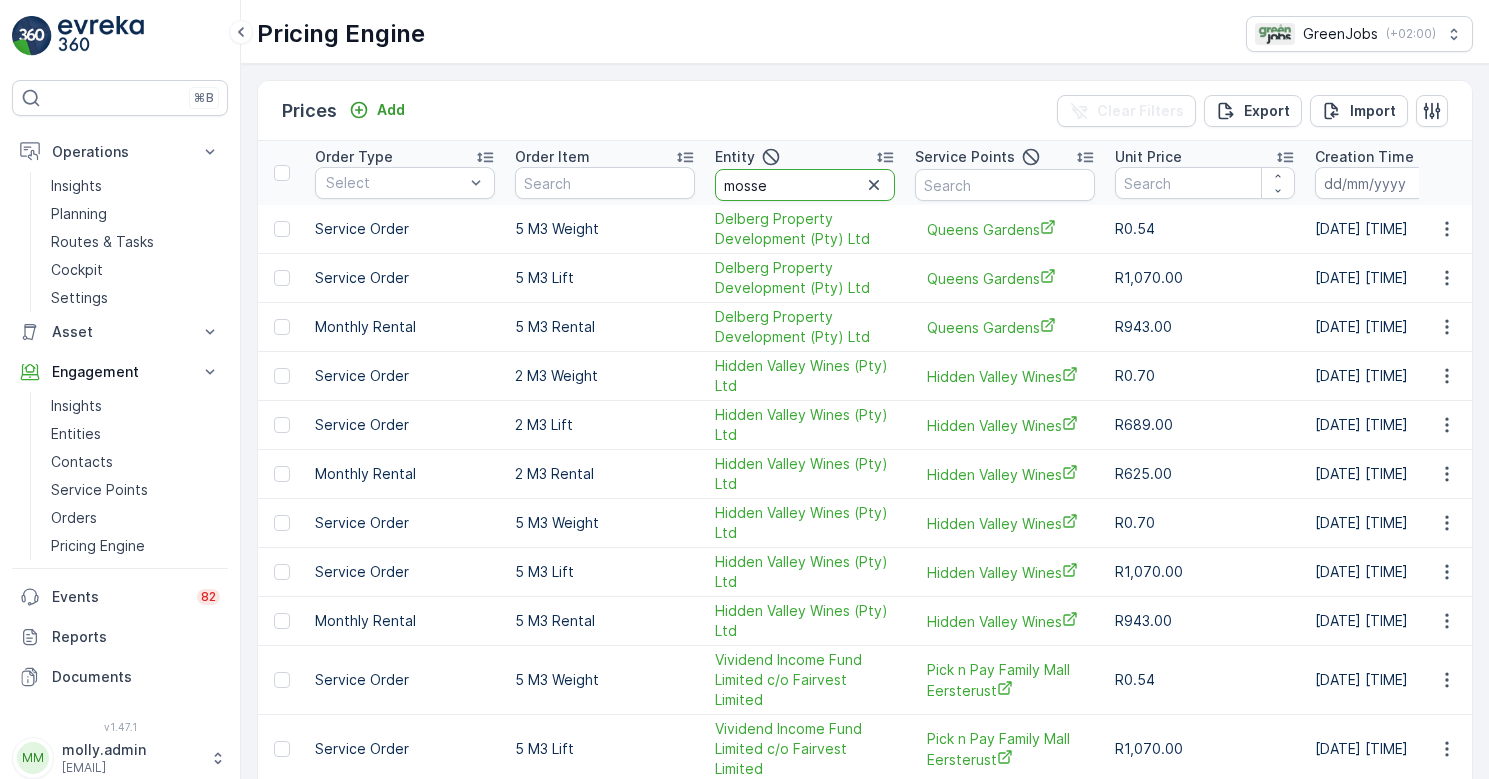type on "mossel" 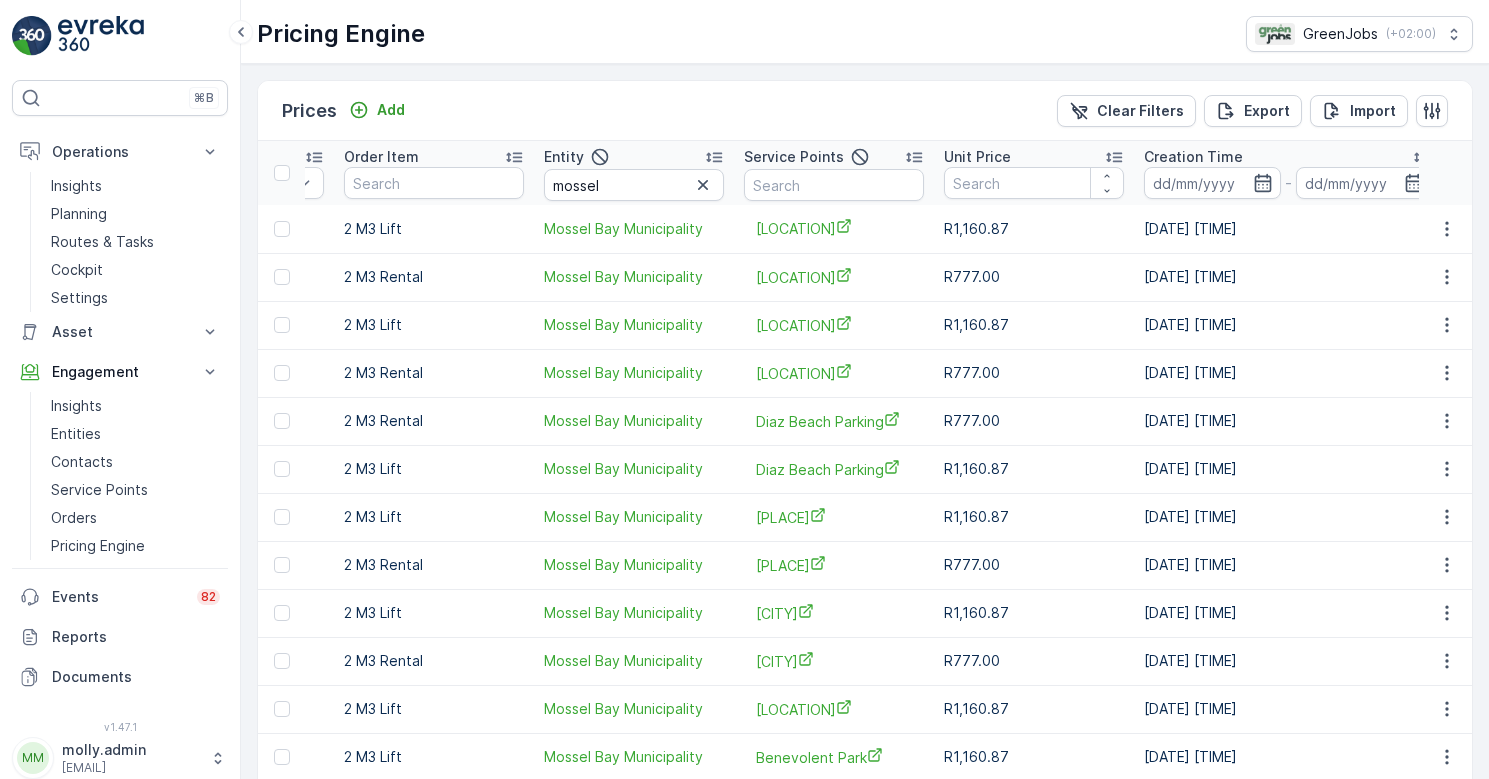 scroll, scrollTop: 0, scrollLeft: 191, axis: horizontal 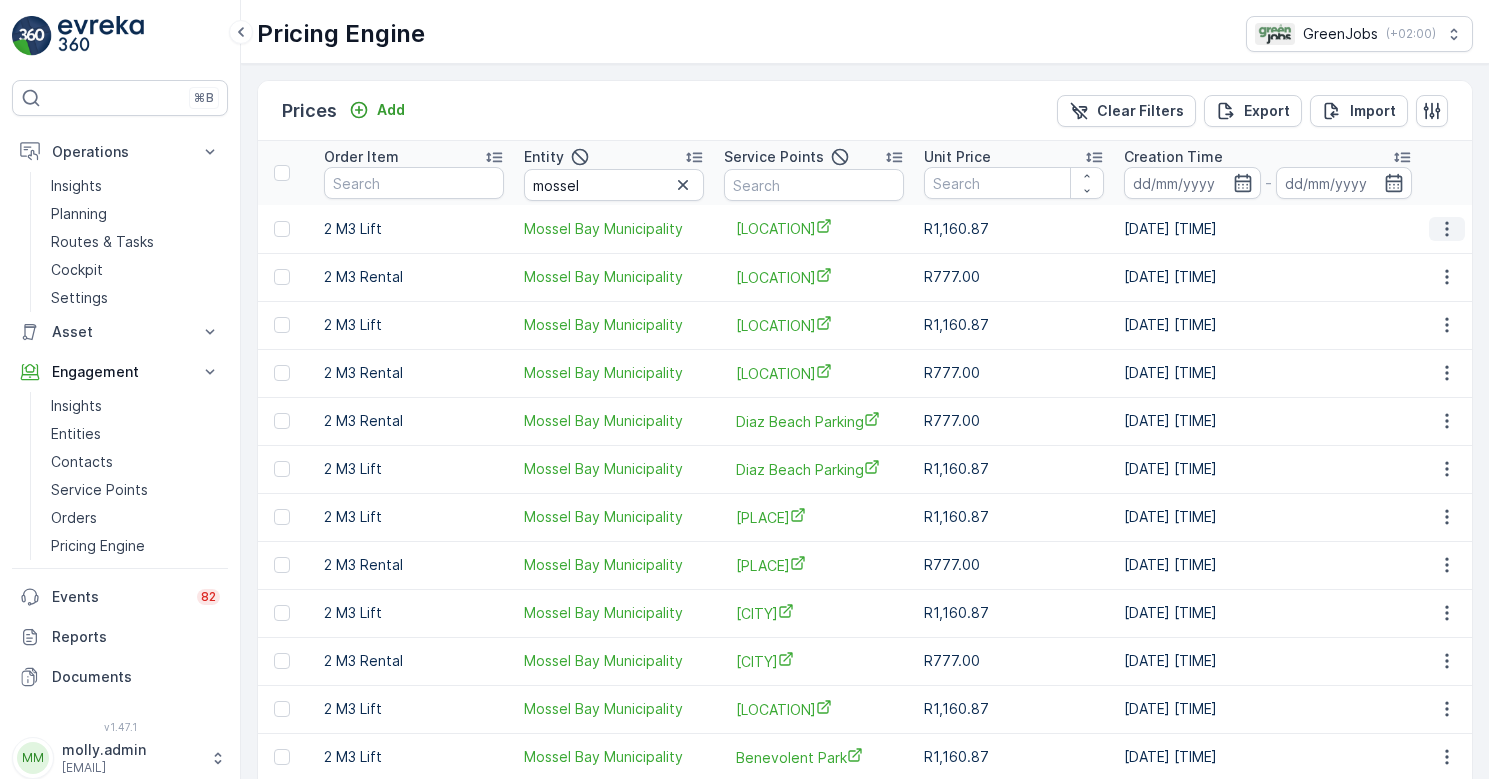 click 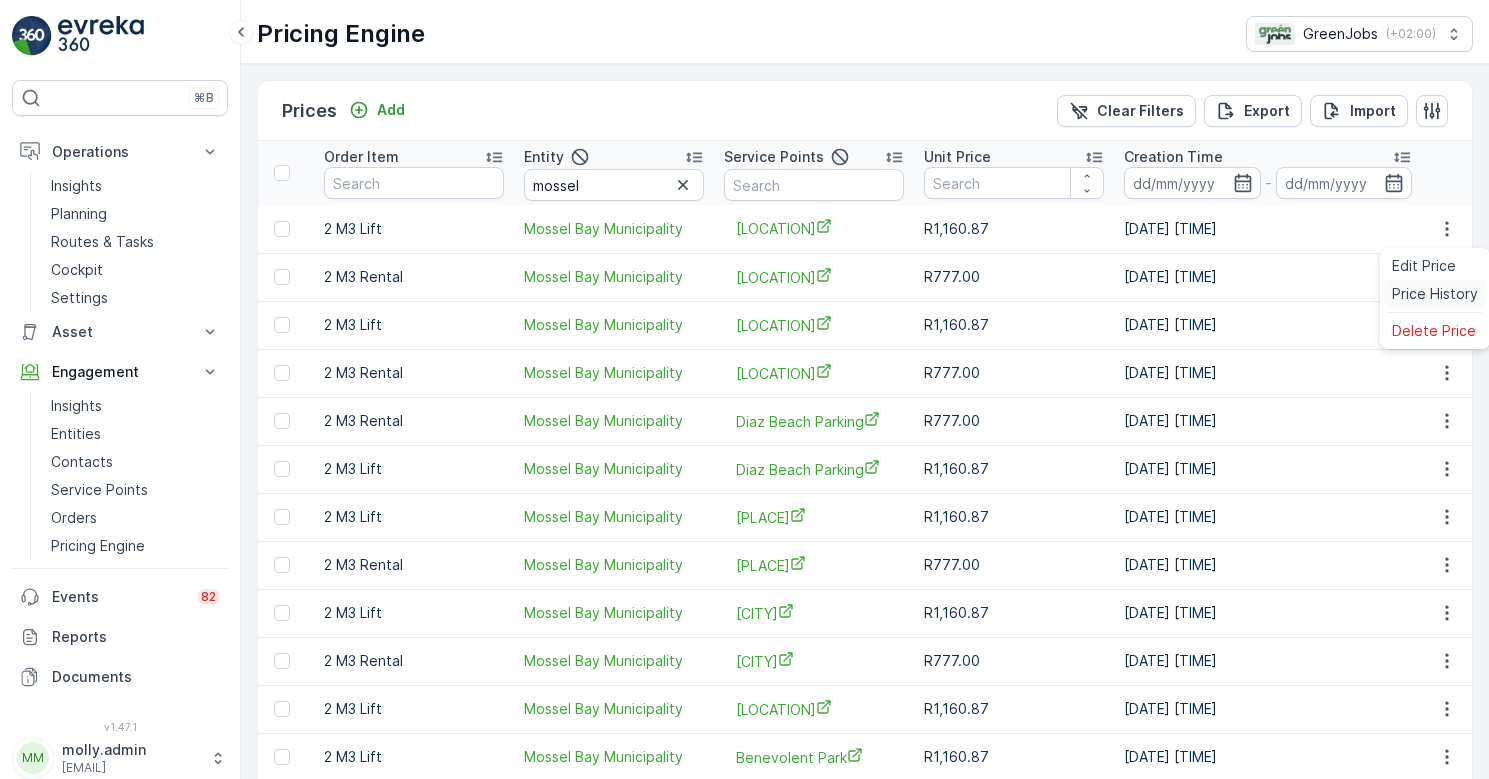 click on "Price History" at bounding box center (1435, 294) 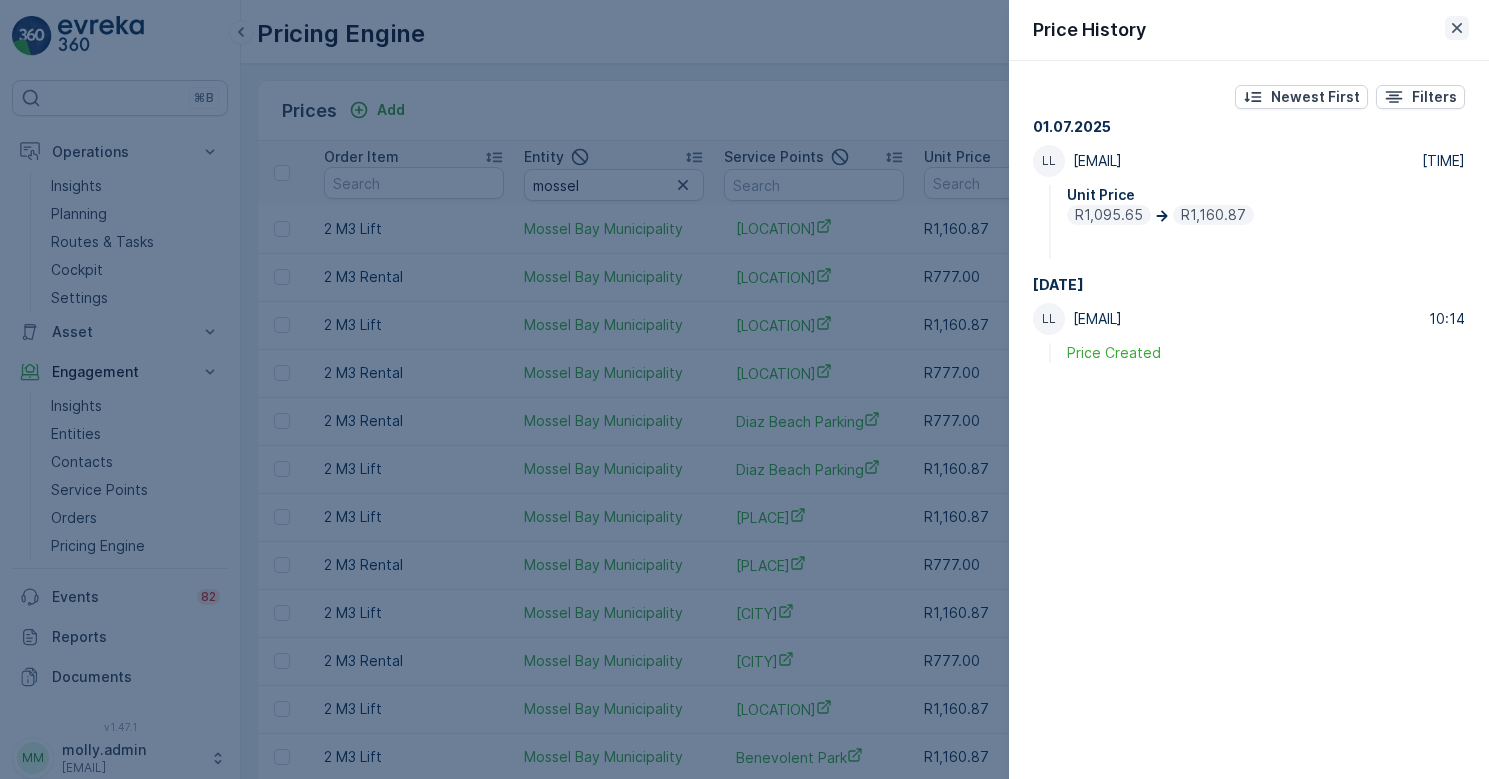 click 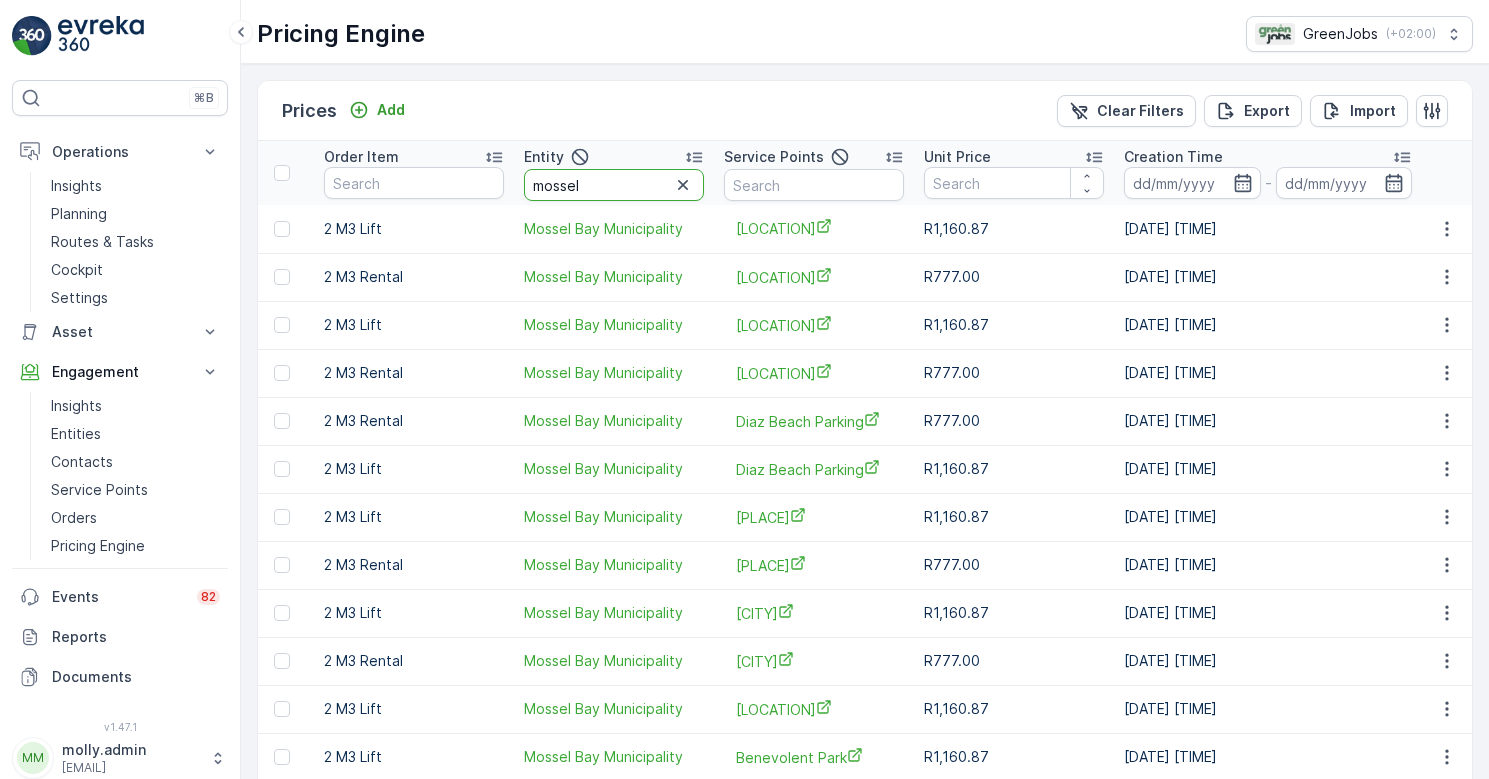 click on "mossel" at bounding box center [614, 185] 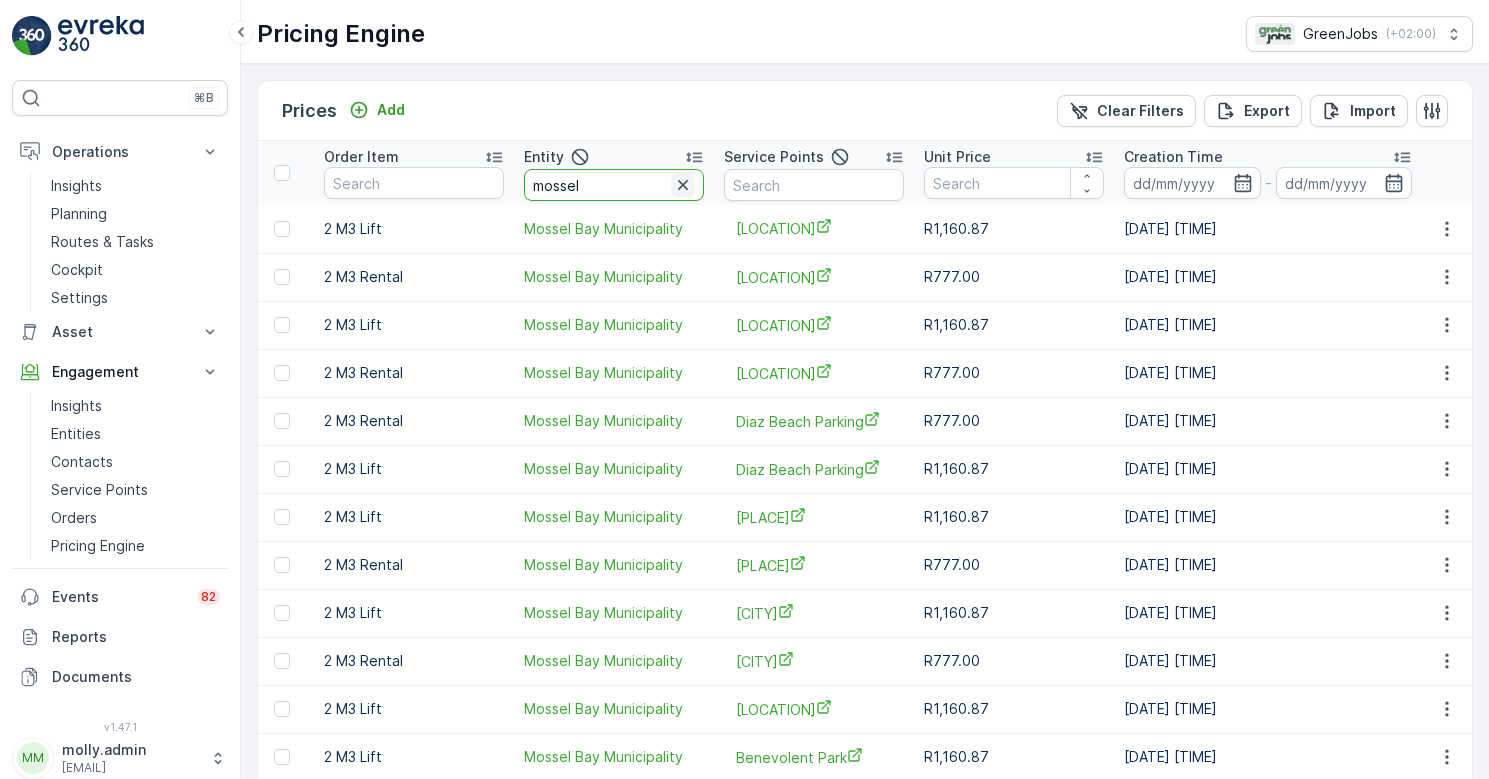 click 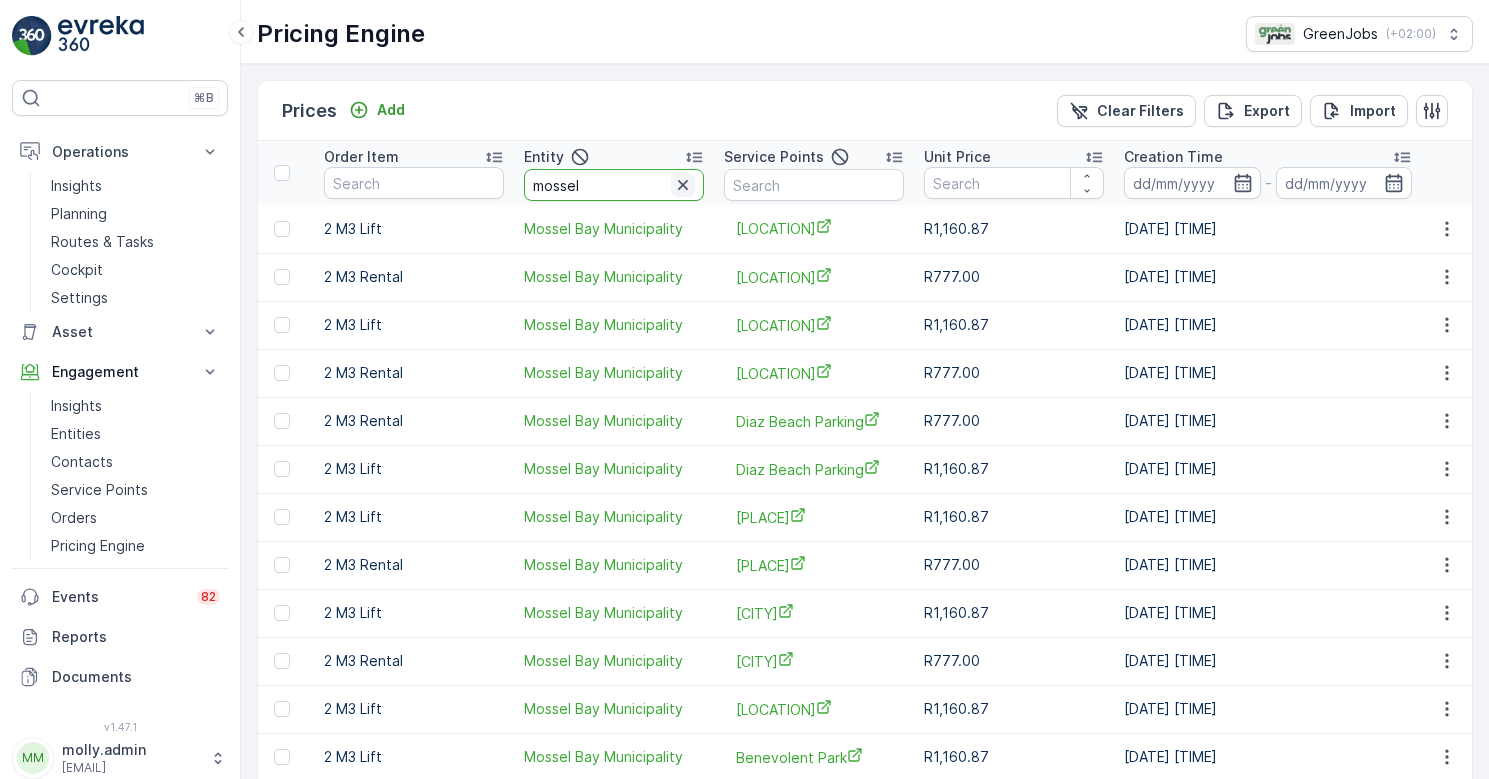 type 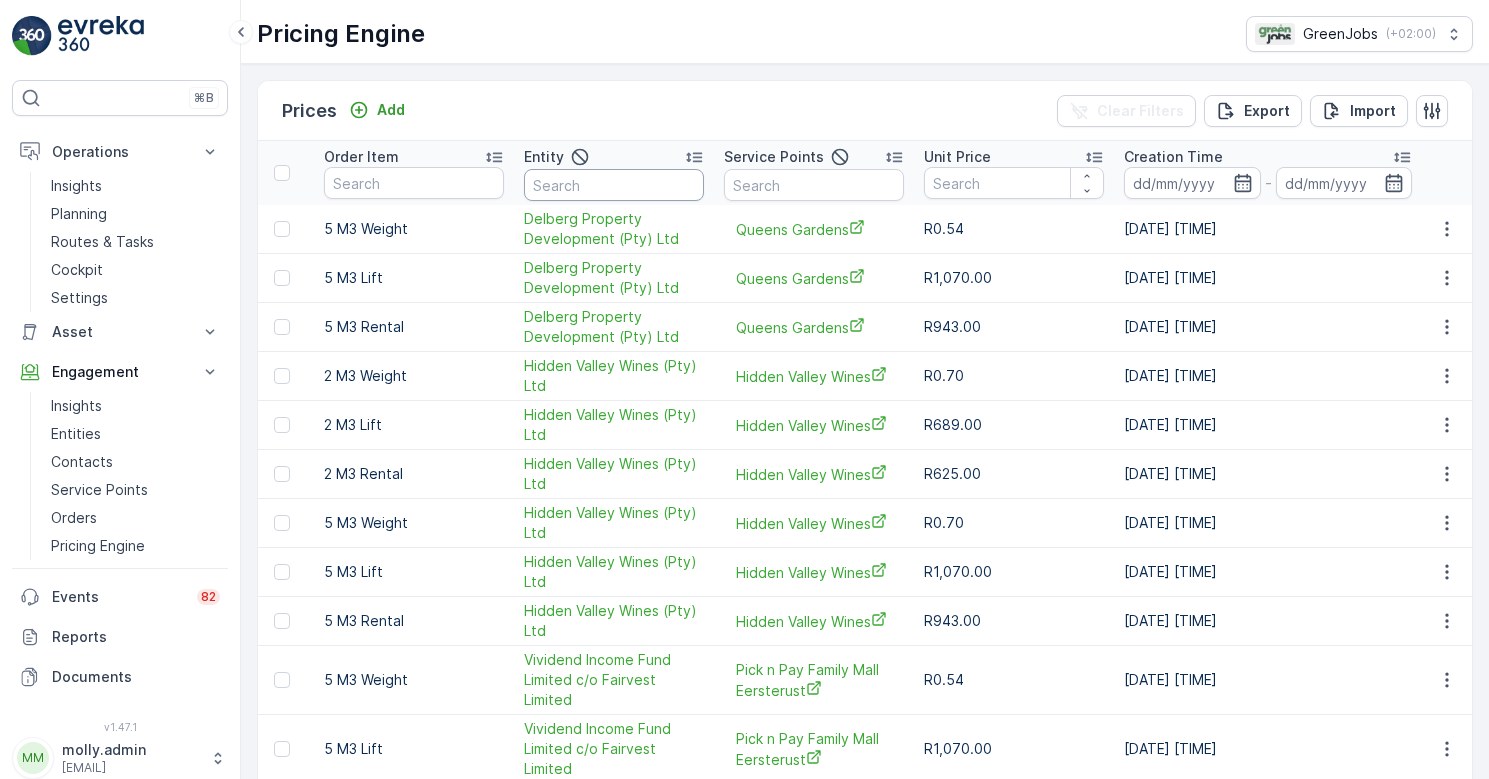 click at bounding box center [614, 185] 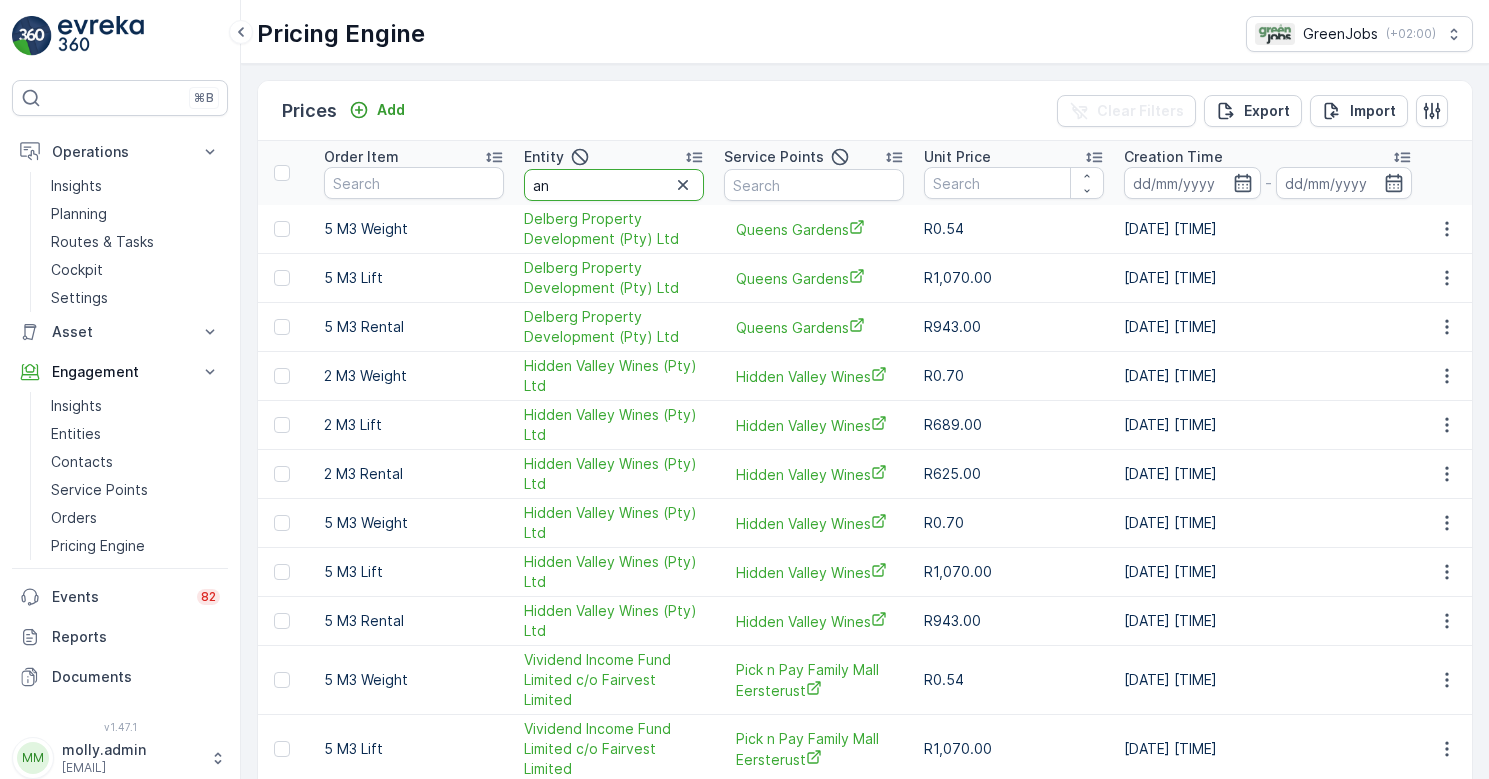 type on "and" 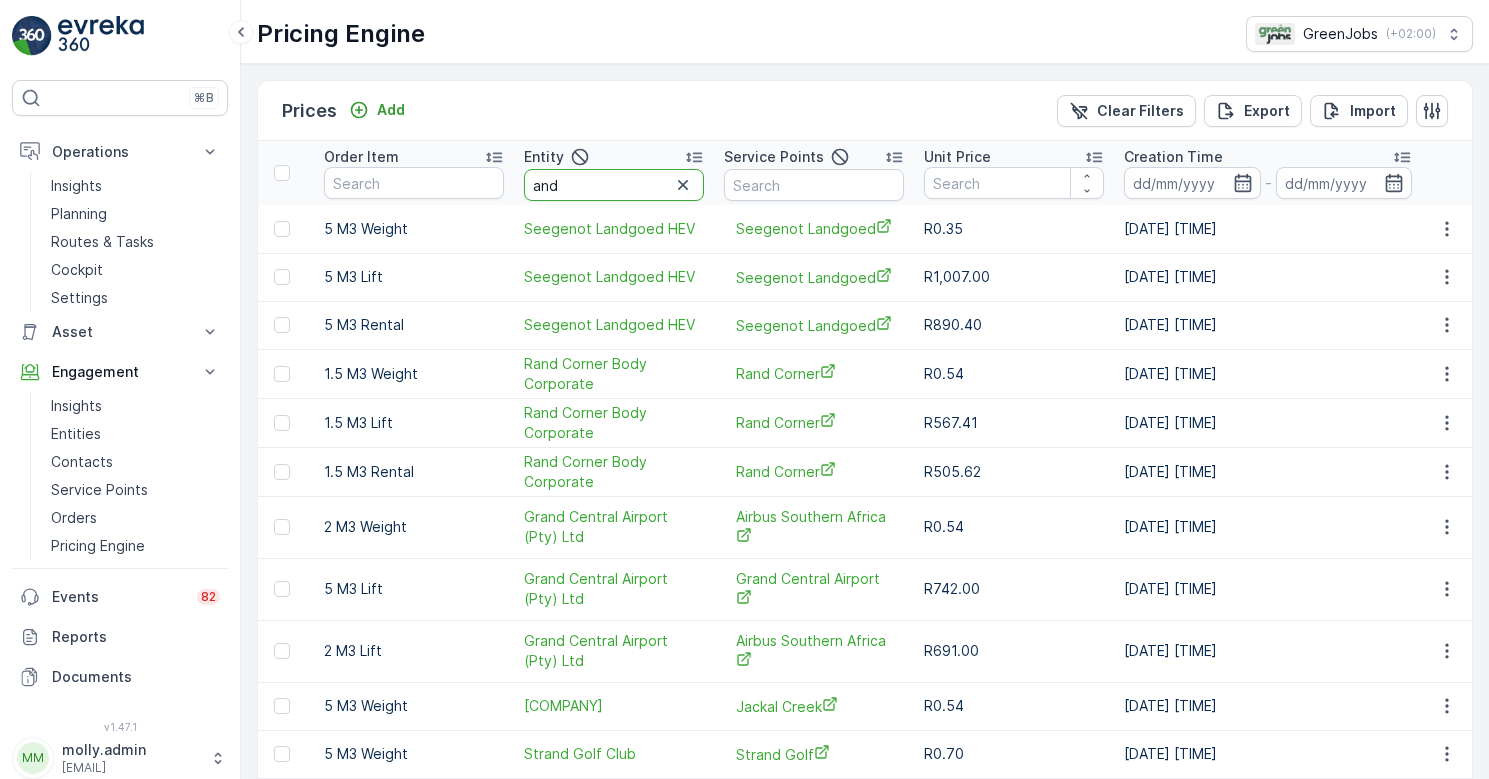 click on "and" at bounding box center (614, 185) 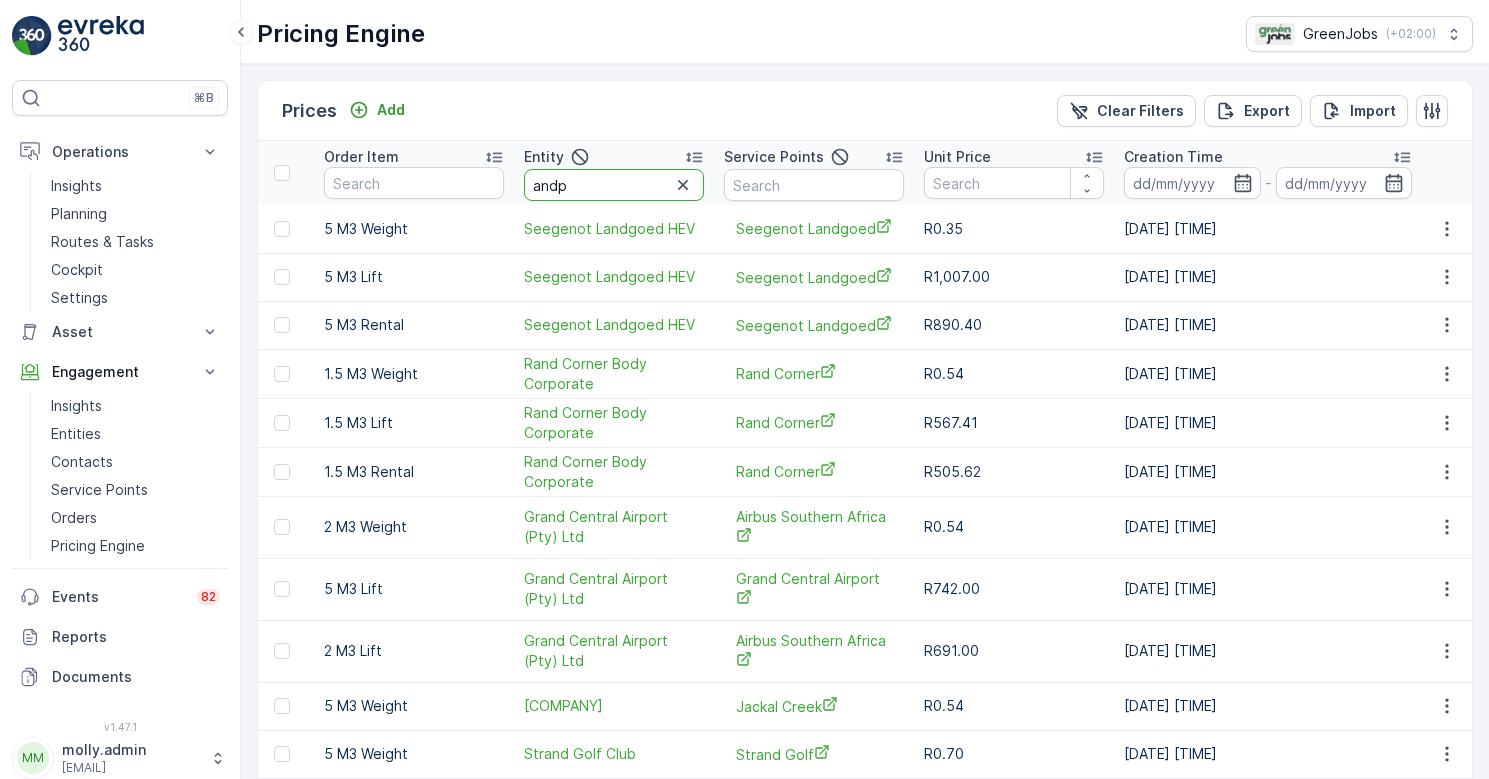 type on "andpr" 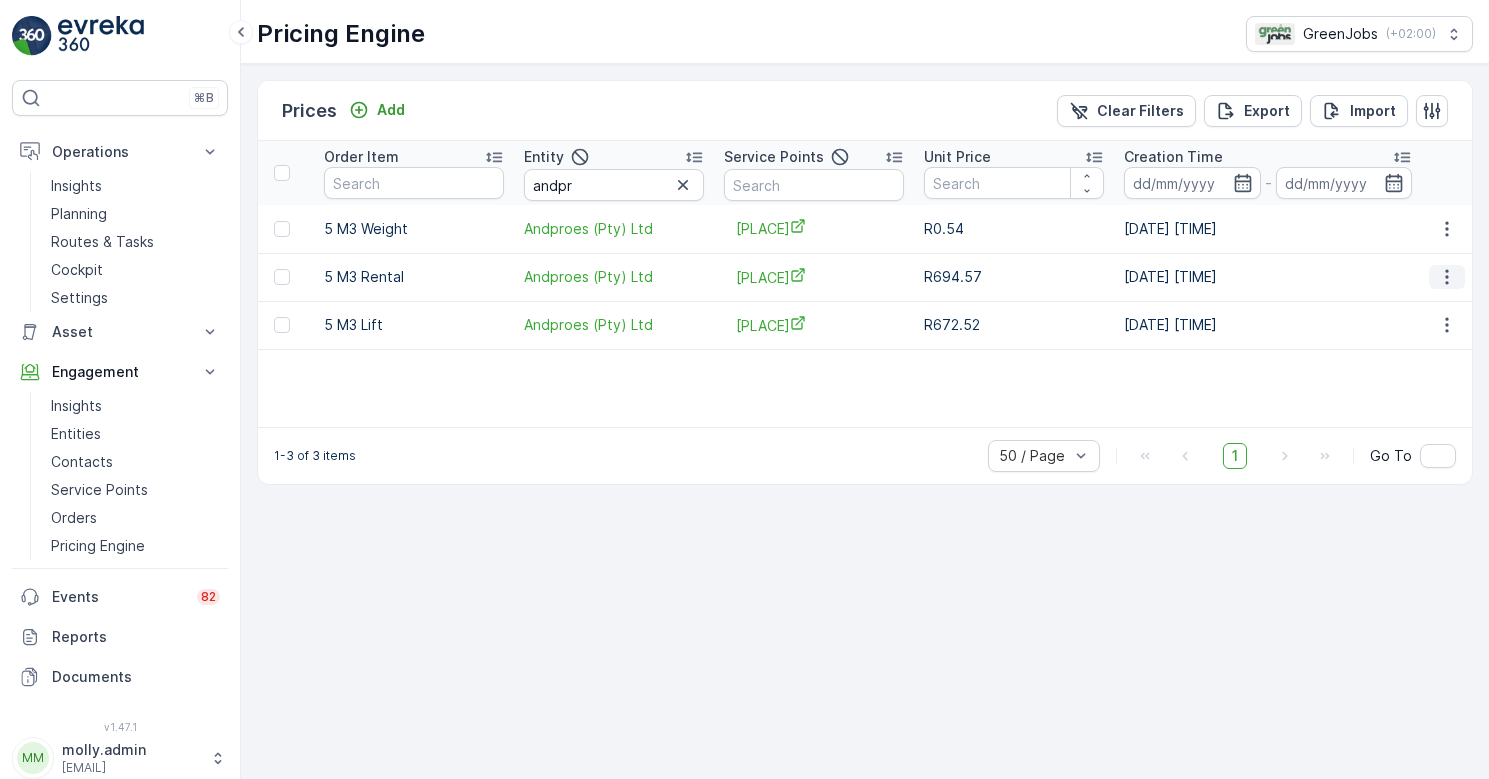 click 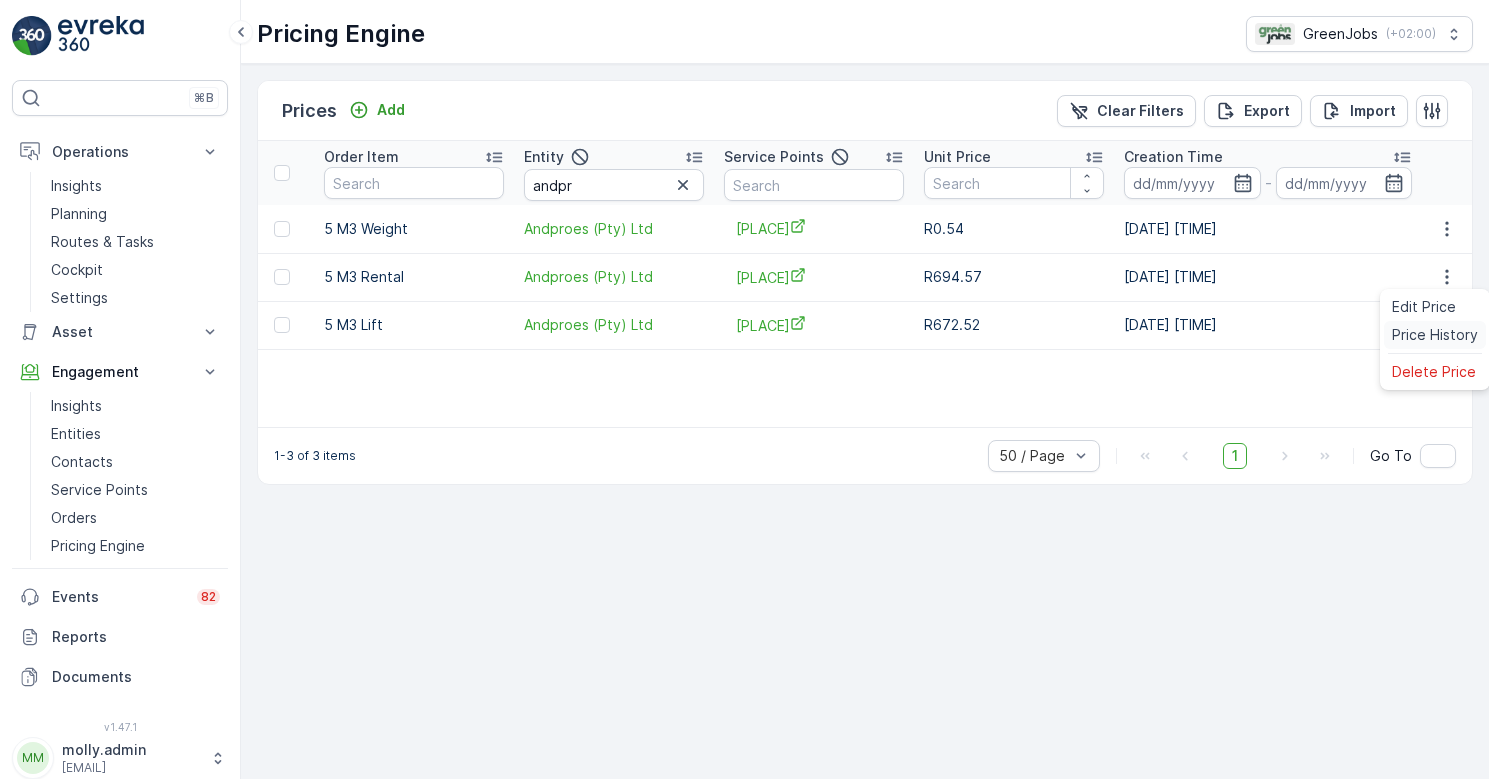 click on "Price History" at bounding box center [1435, 335] 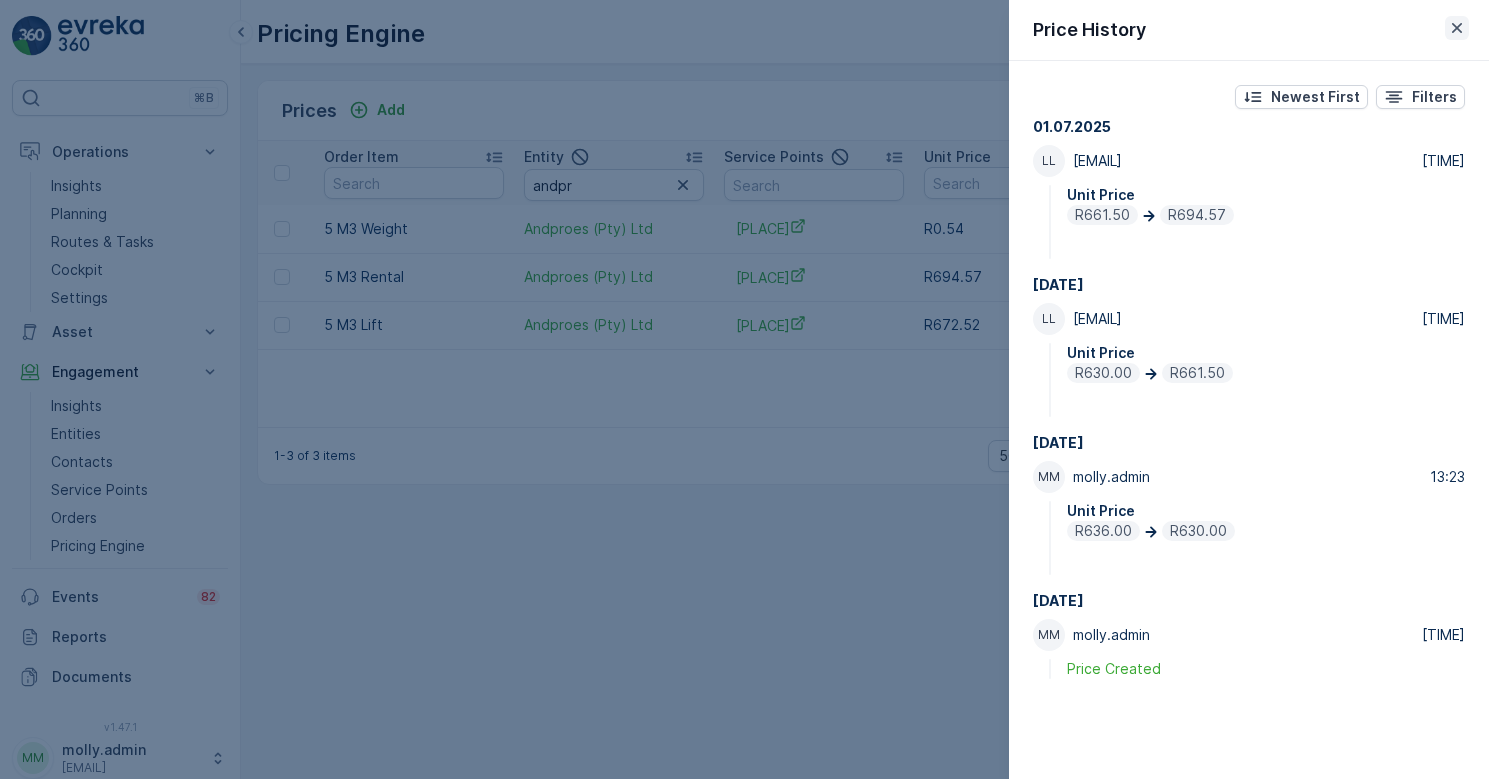 click 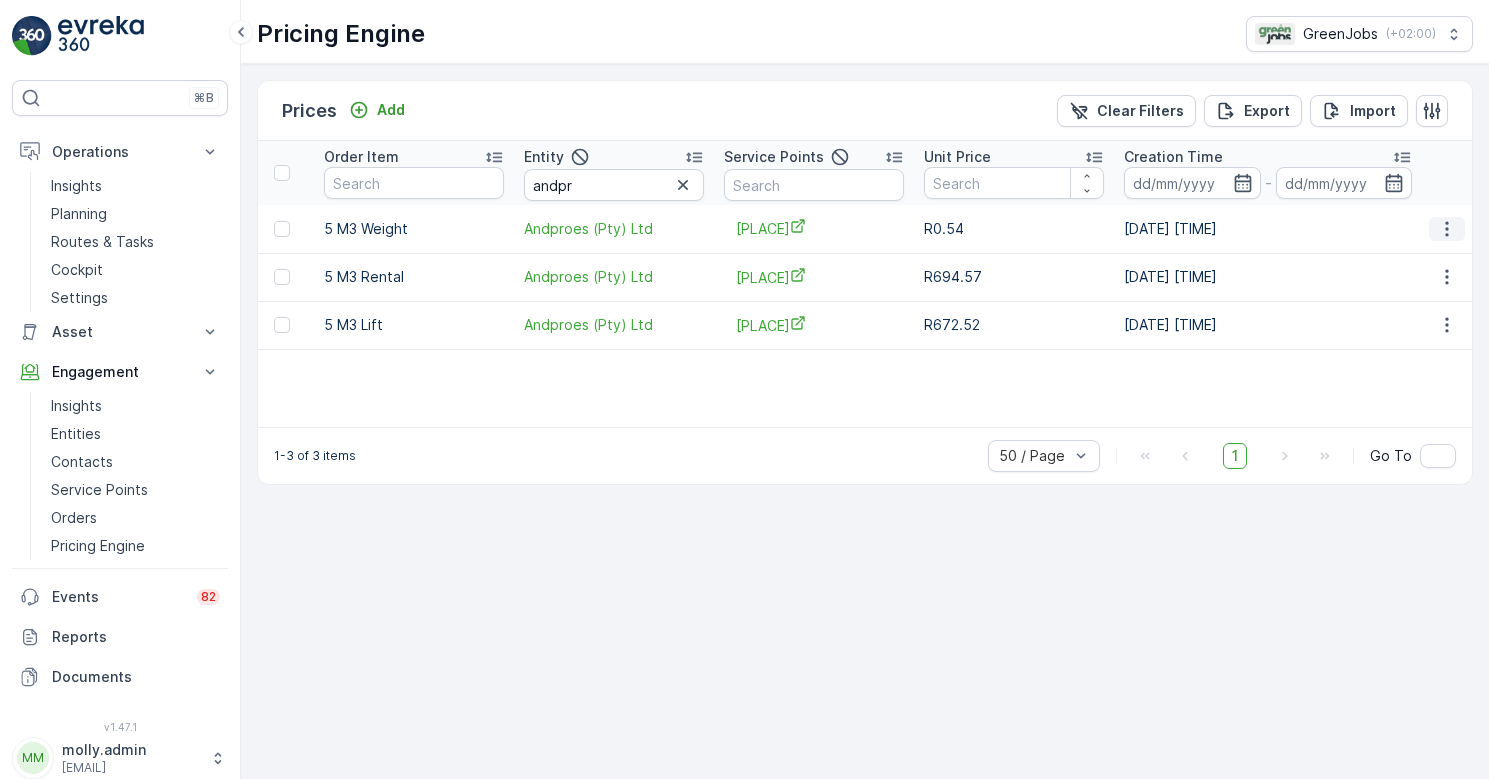 click 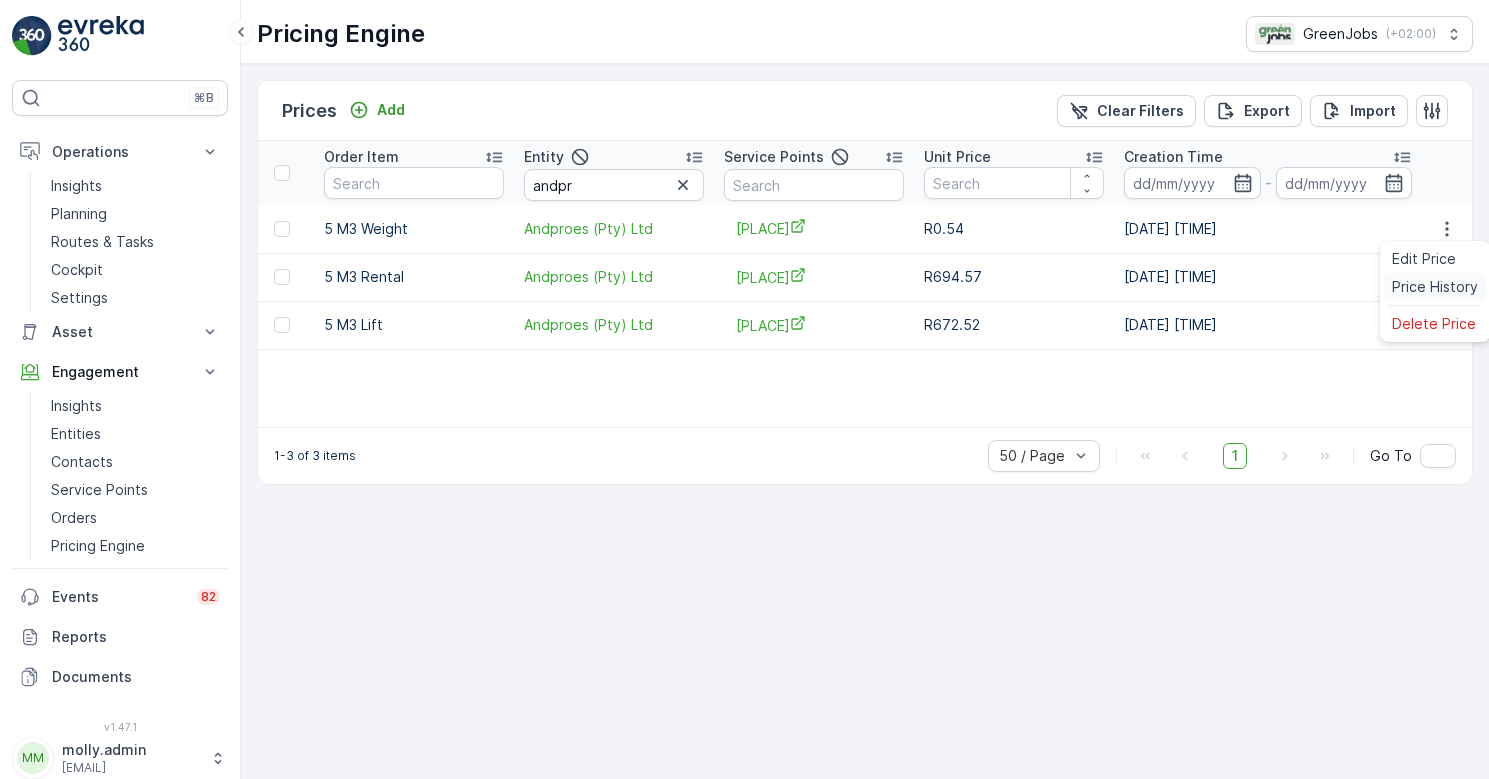 click on "Price History" at bounding box center (1435, 287) 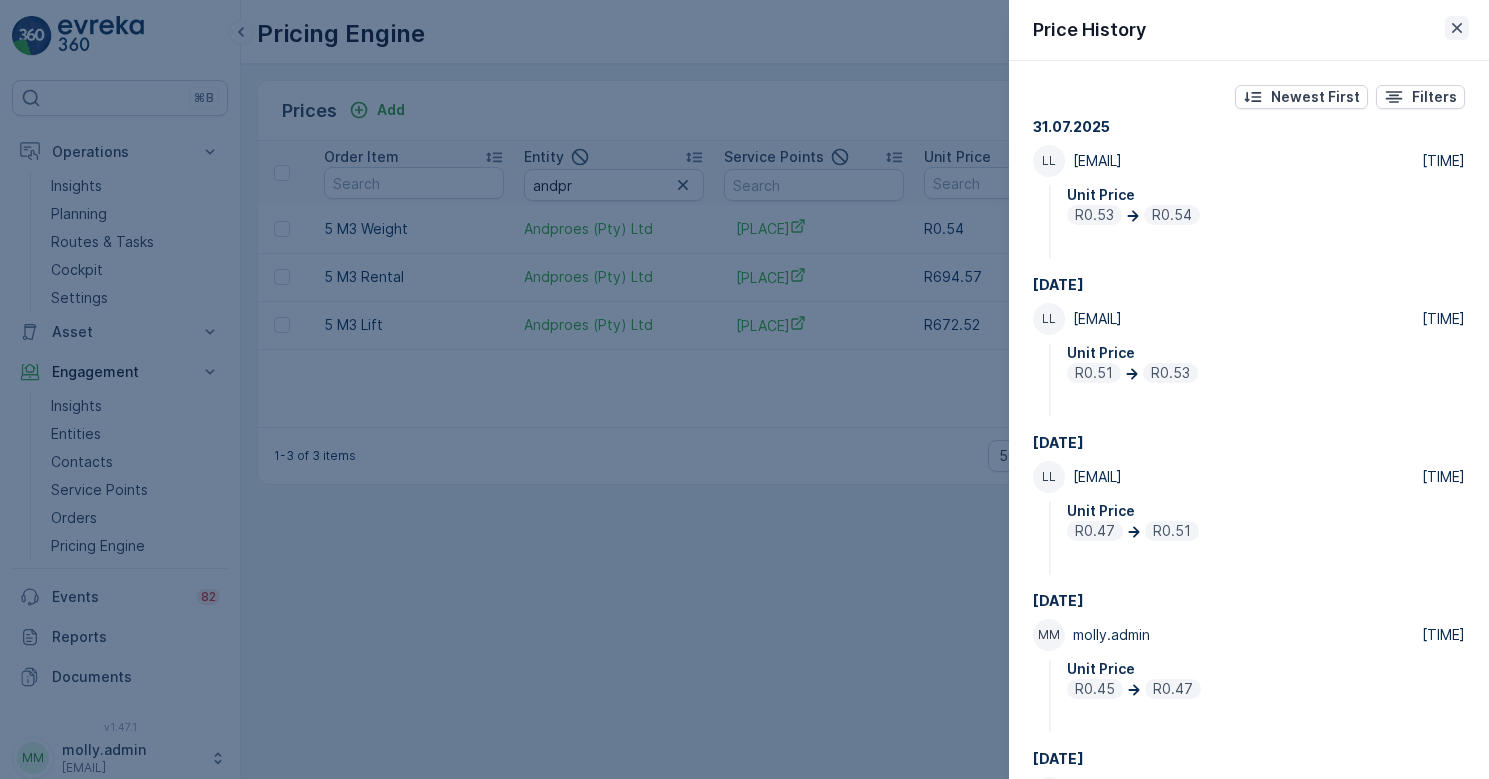 click 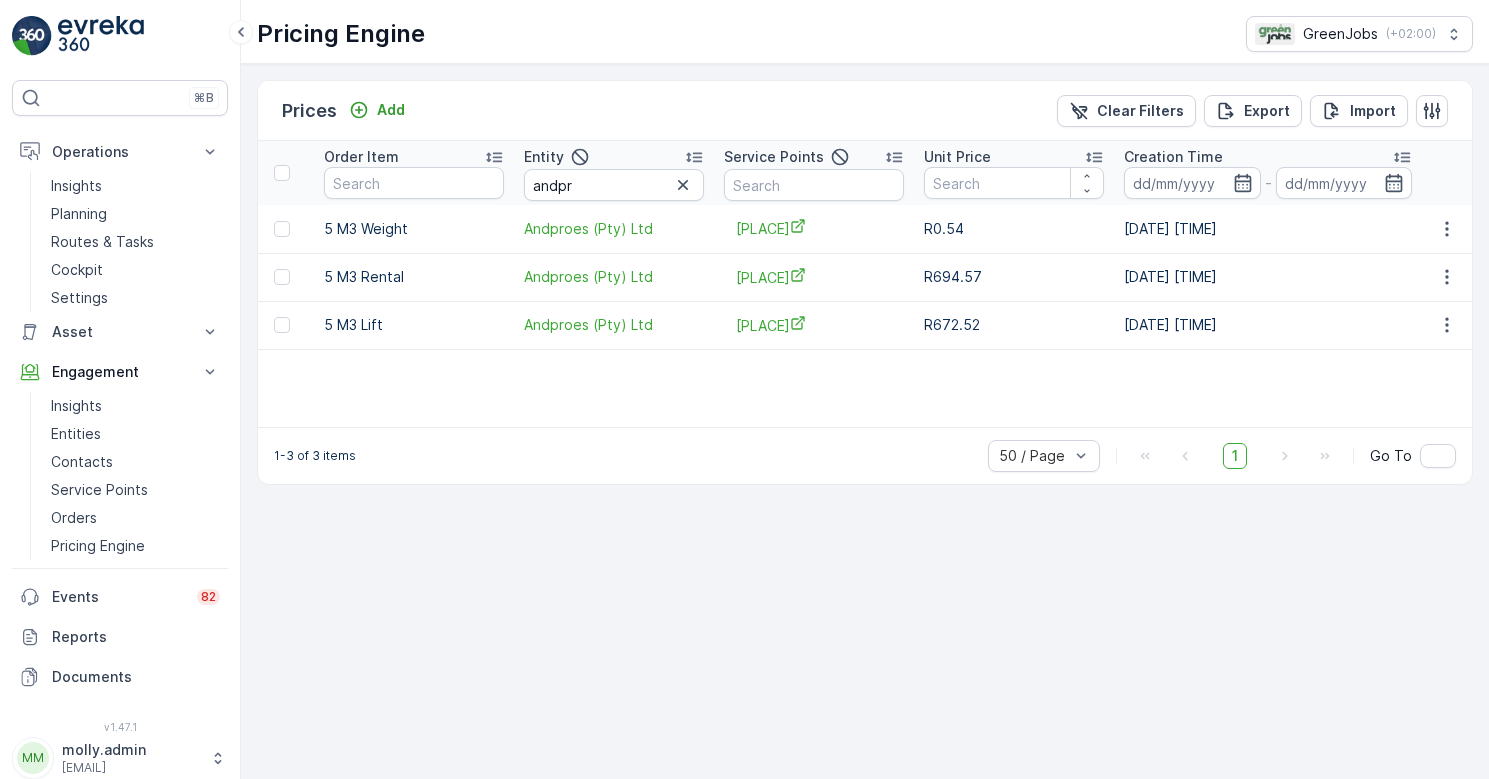 scroll, scrollTop: 0, scrollLeft: 0, axis: both 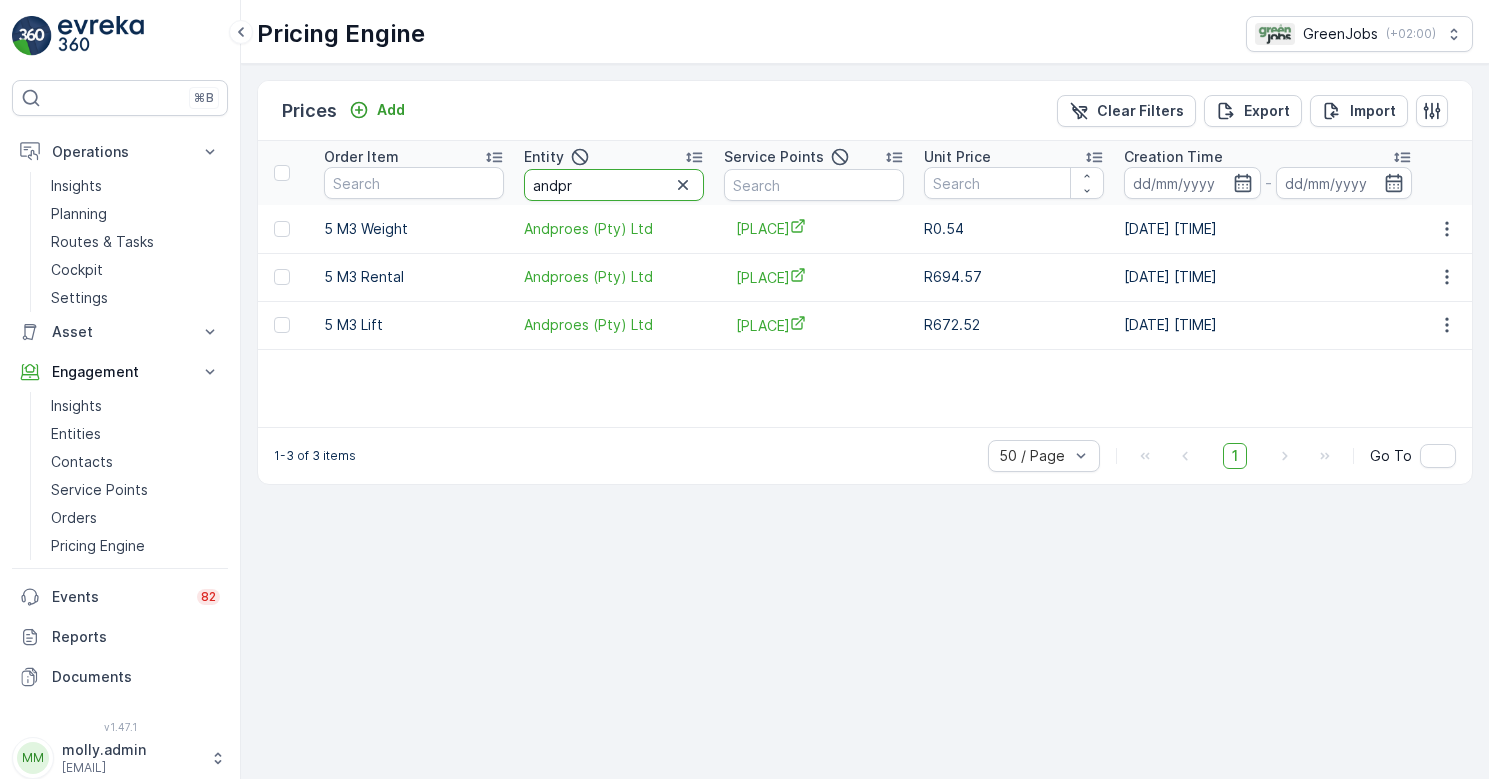 drag, startPoint x: 595, startPoint y: 182, endPoint x: 509, endPoint y: 188, distance: 86.209045 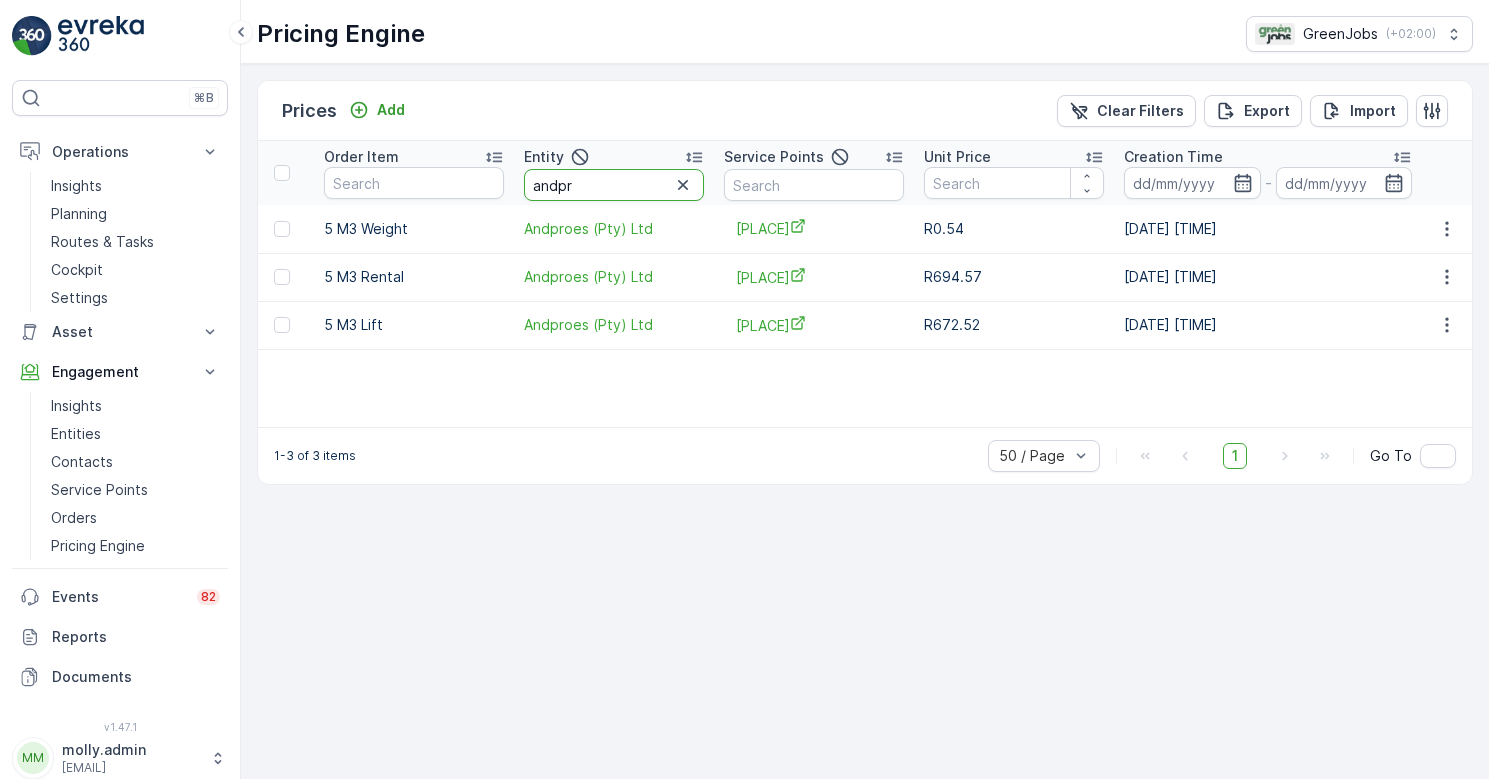 click on "Order Type Select Order Item Entity andpr Service Points Unit Price Creation Time - Last Update Time -" at bounding box center (925, 173) 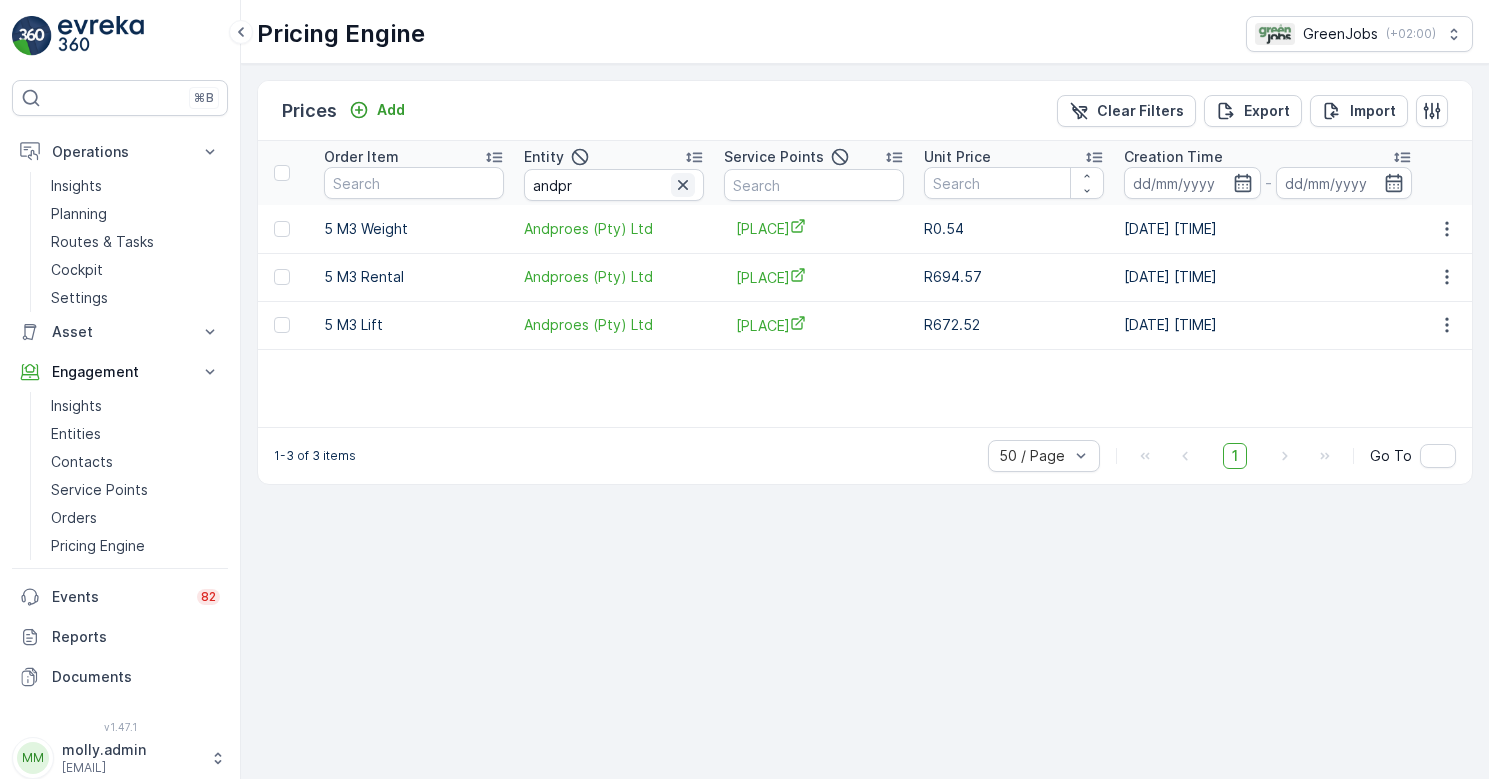 click 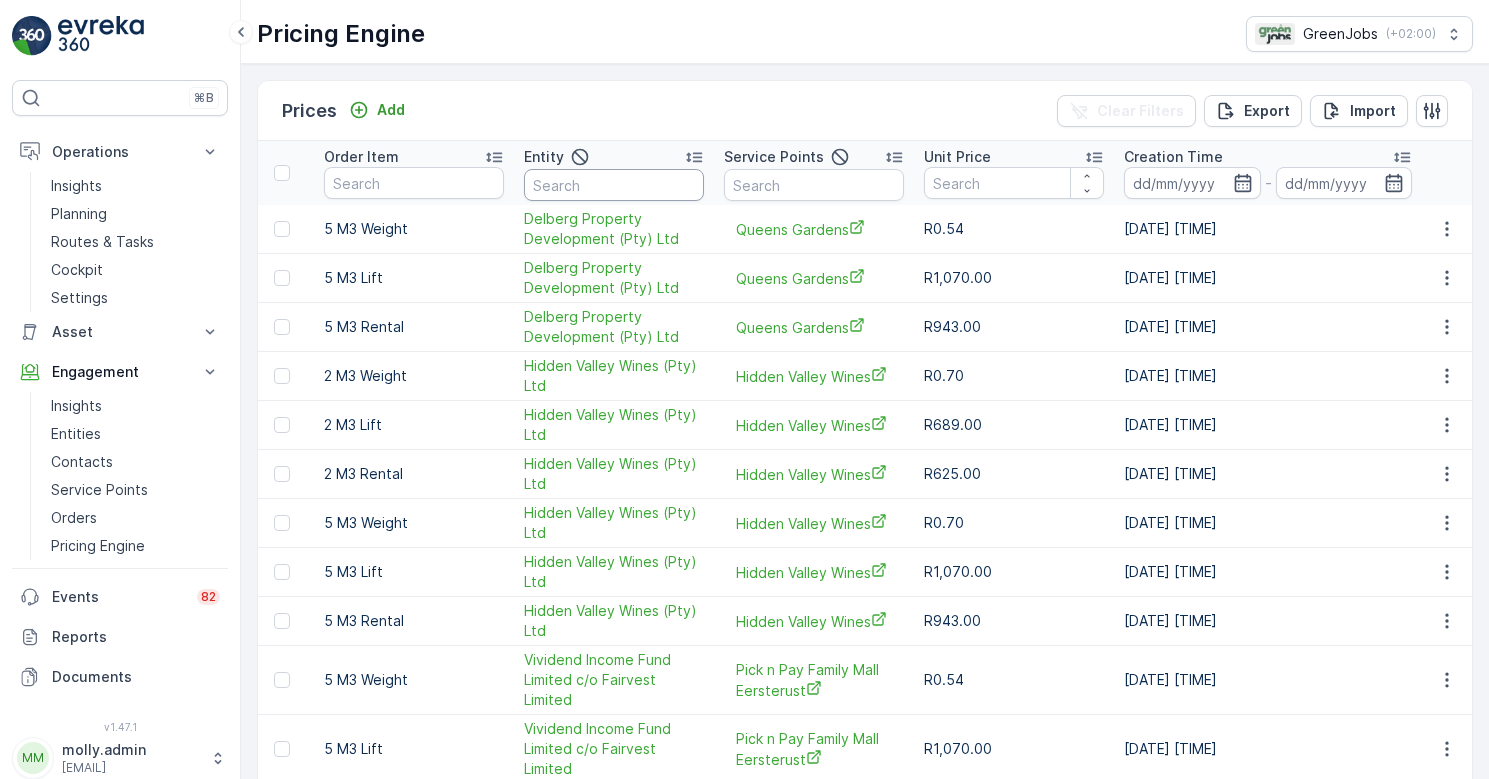 click at bounding box center [614, 185] 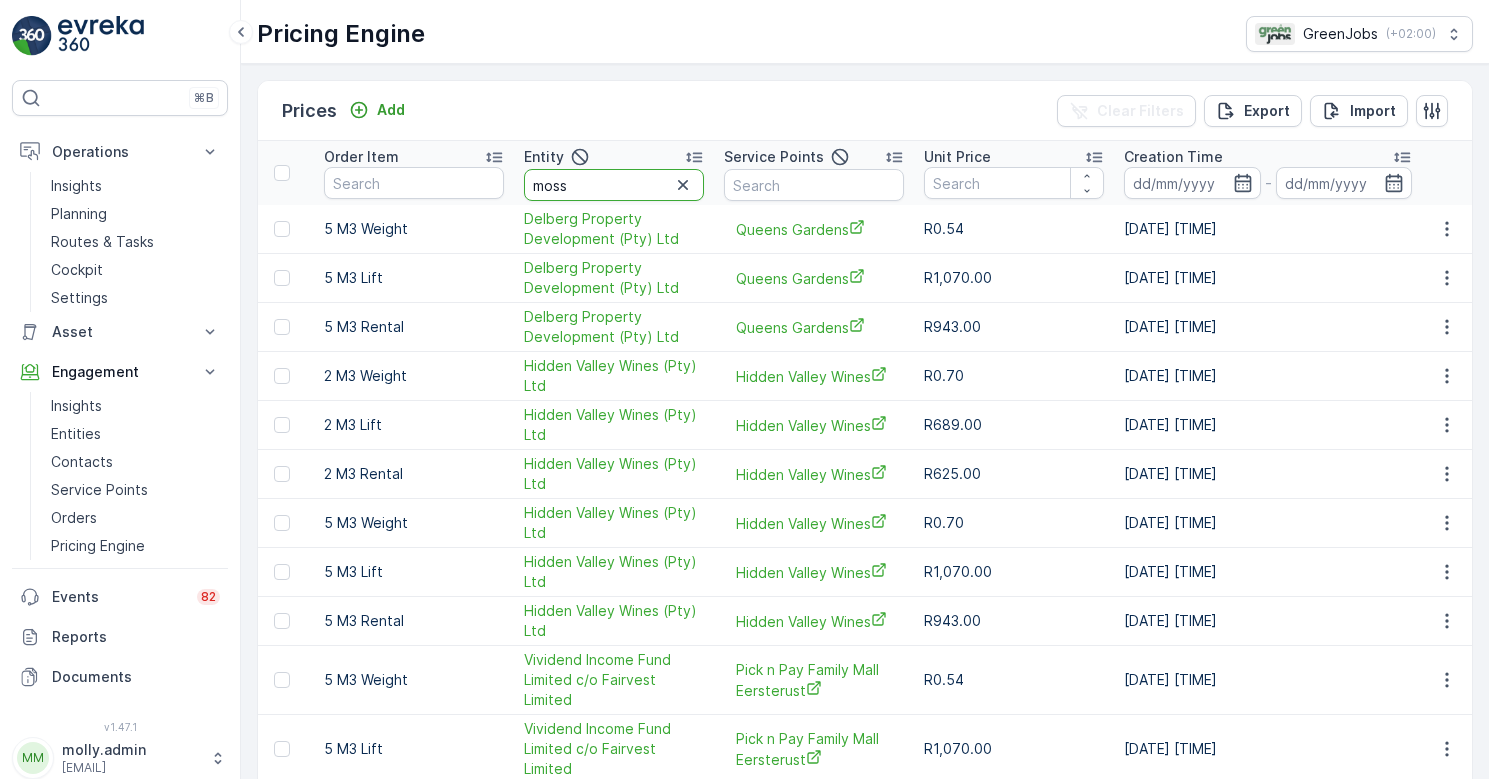 type on "mosse" 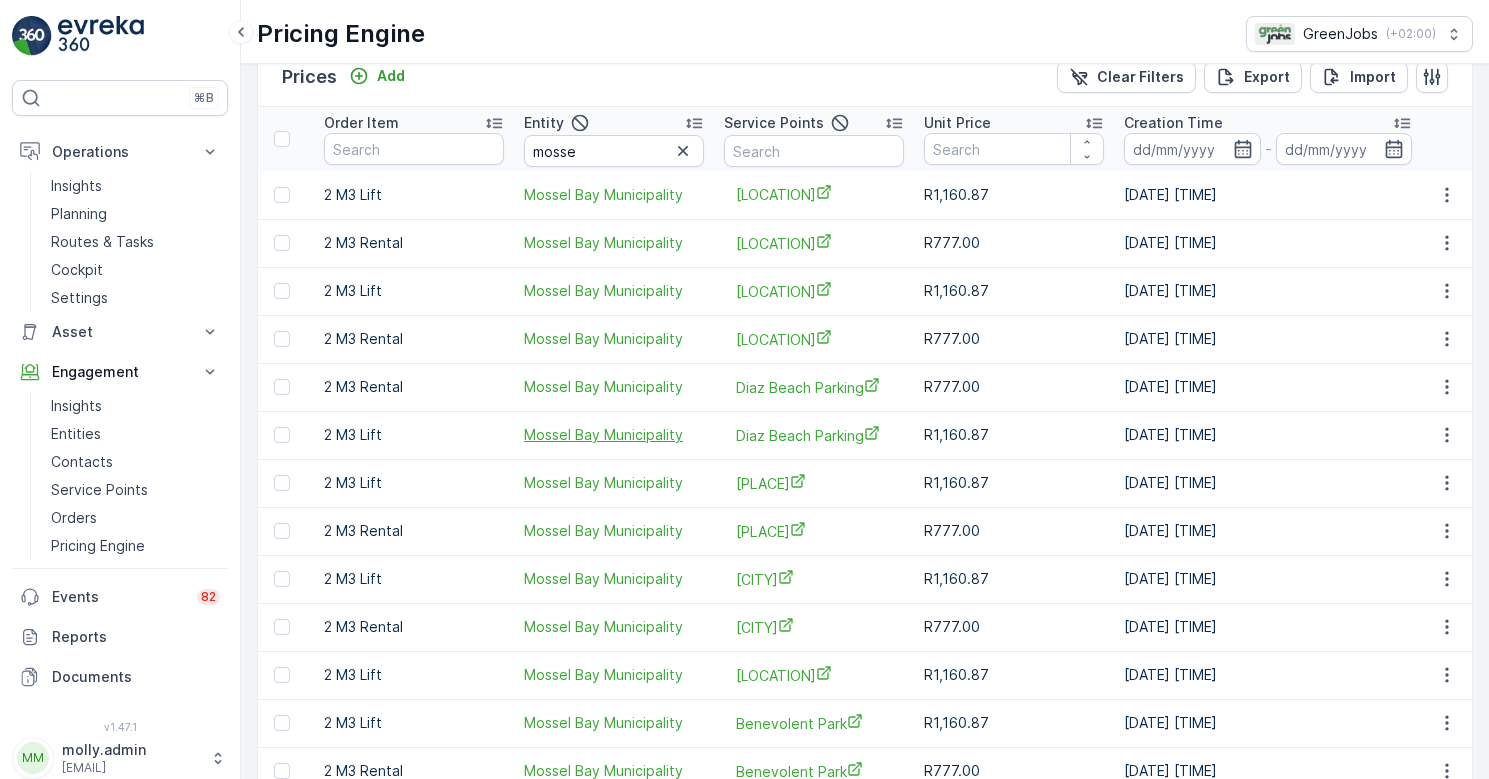 scroll, scrollTop: 35, scrollLeft: 0, axis: vertical 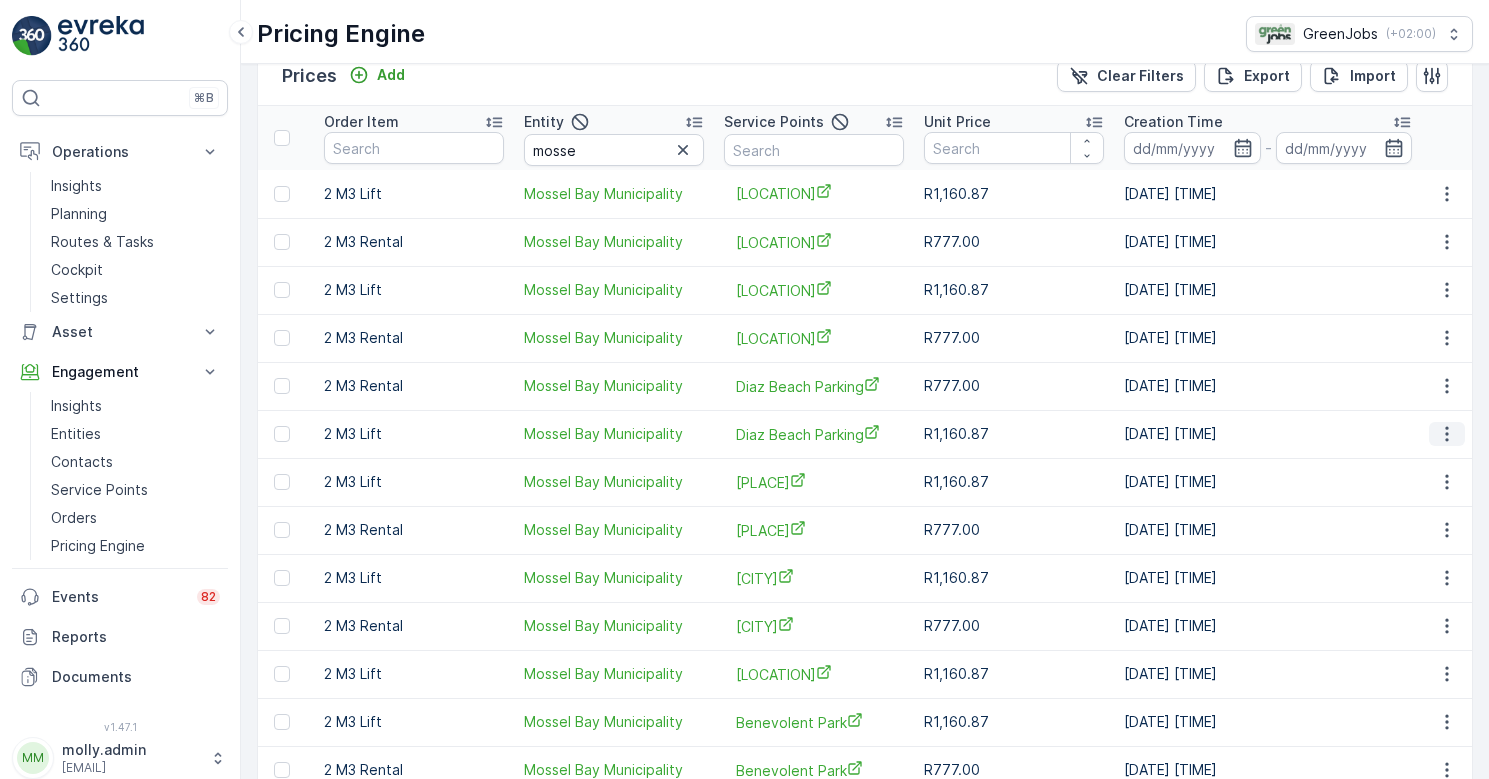 click 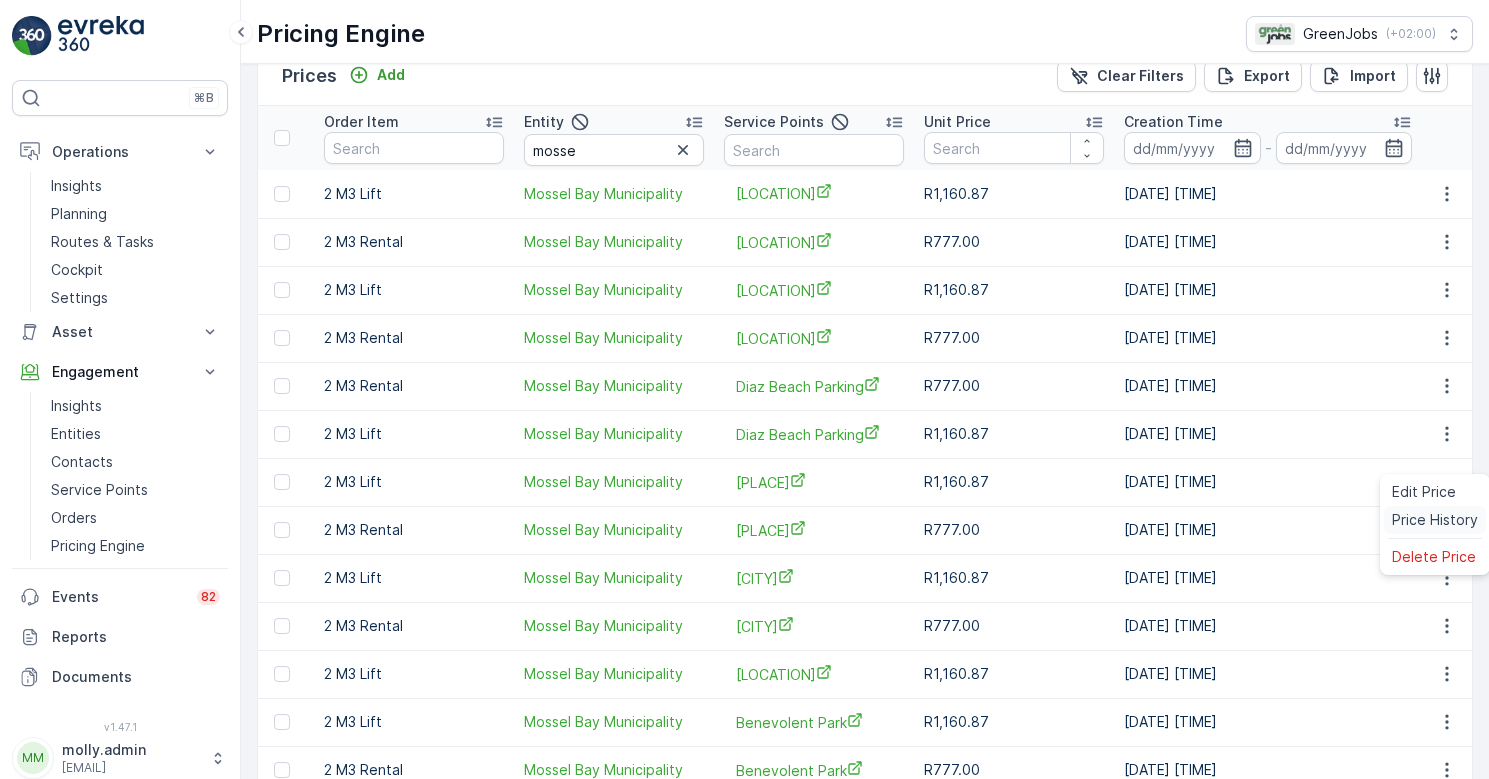 click on "Price History" at bounding box center (1435, 520) 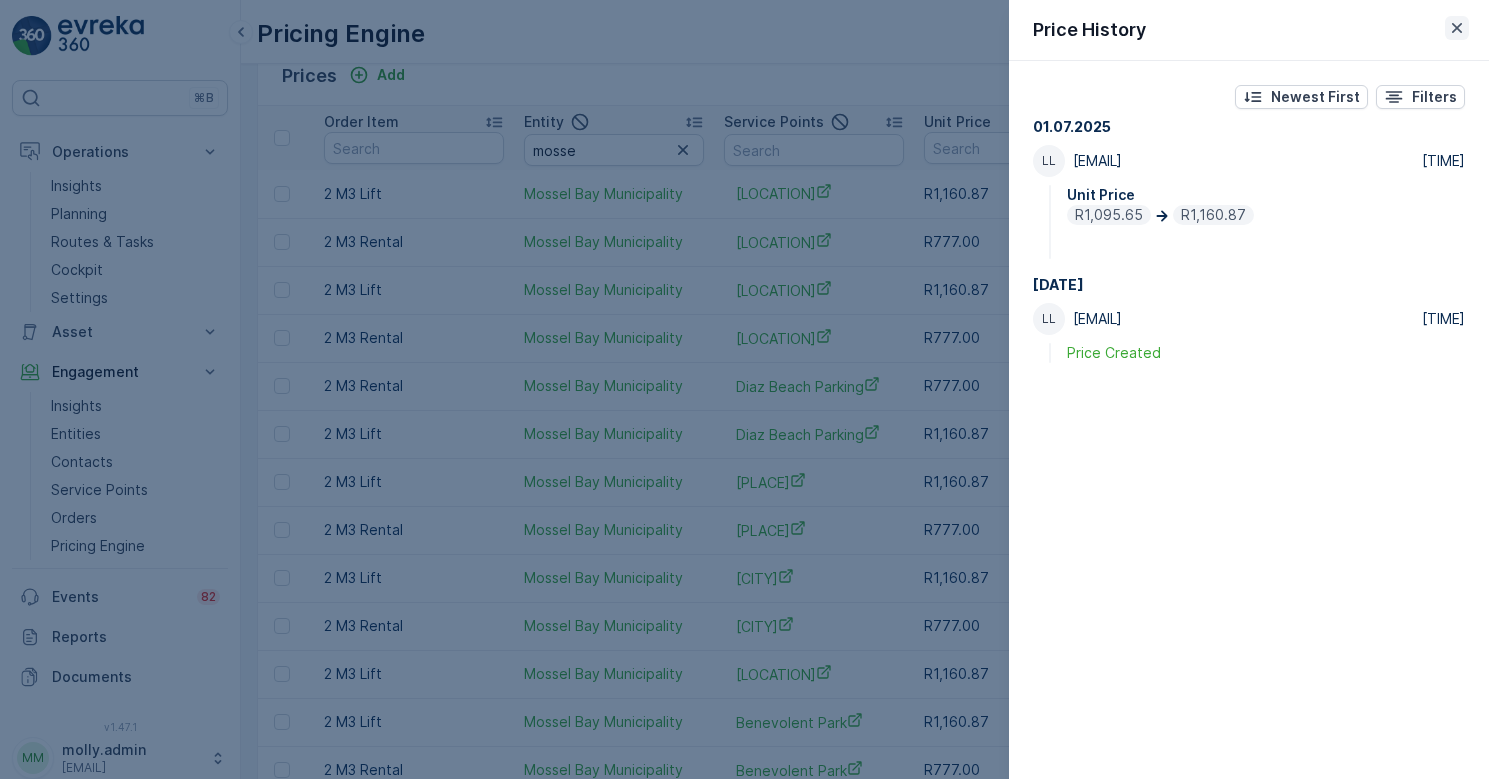 click 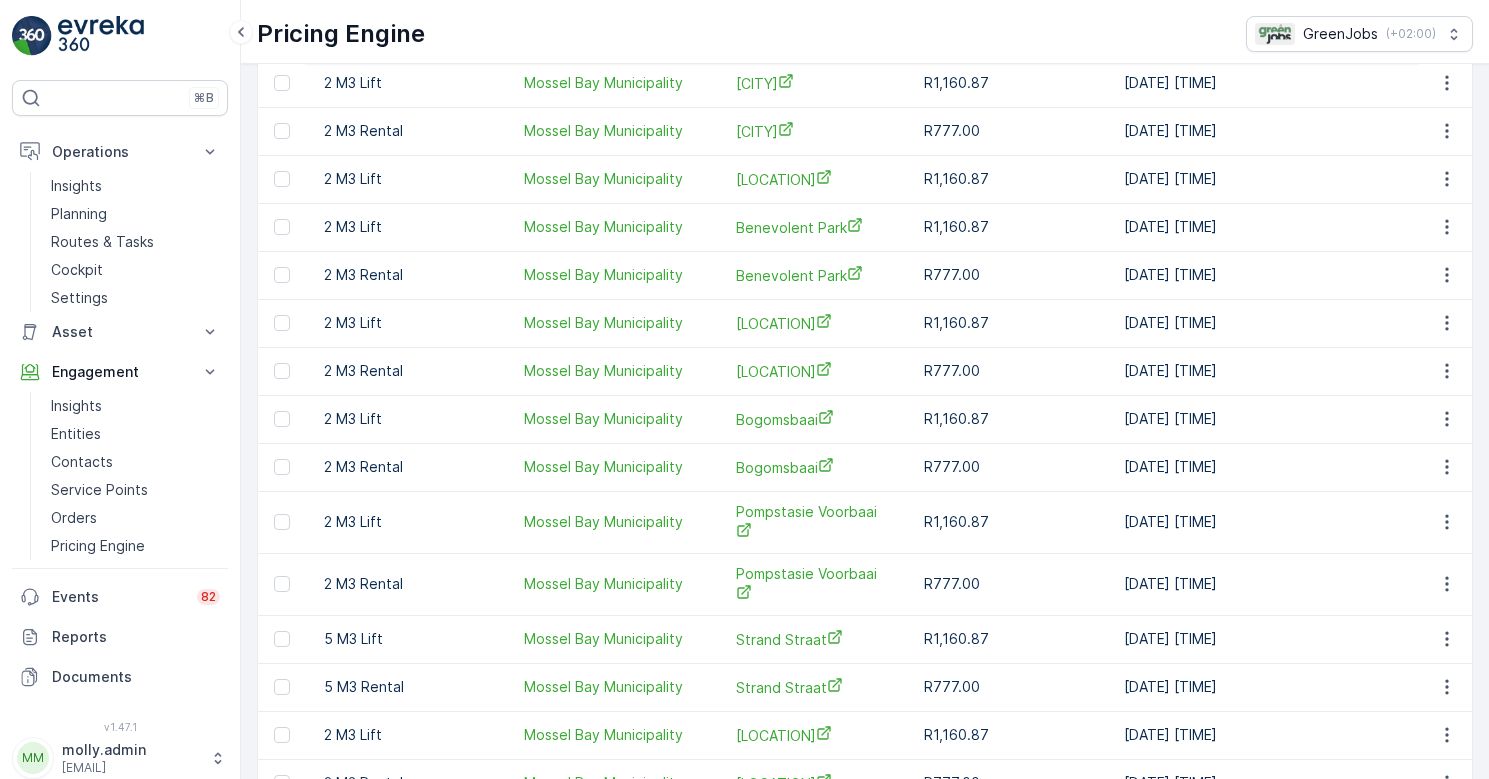 scroll, scrollTop: 543, scrollLeft: 0, axis: vertical 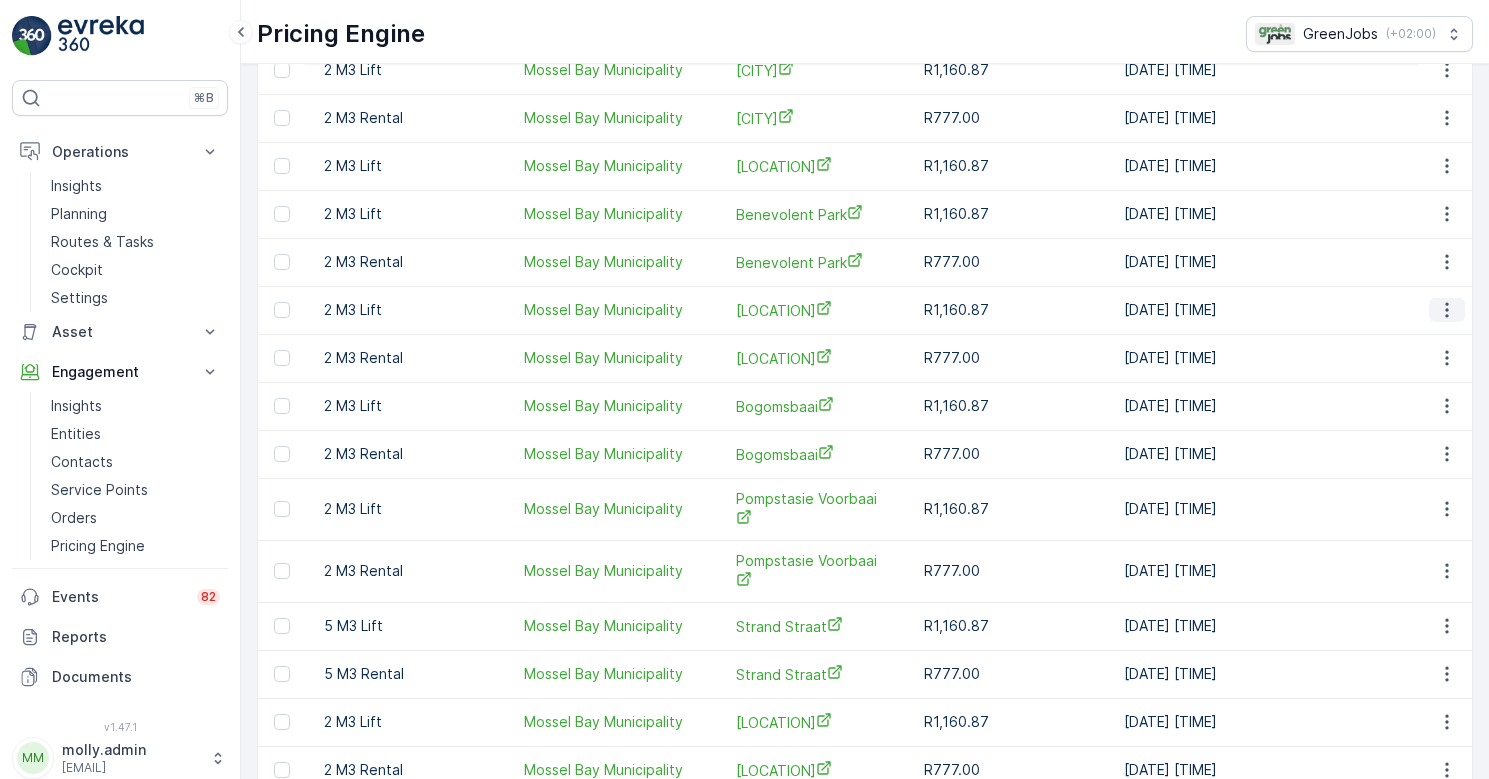 click 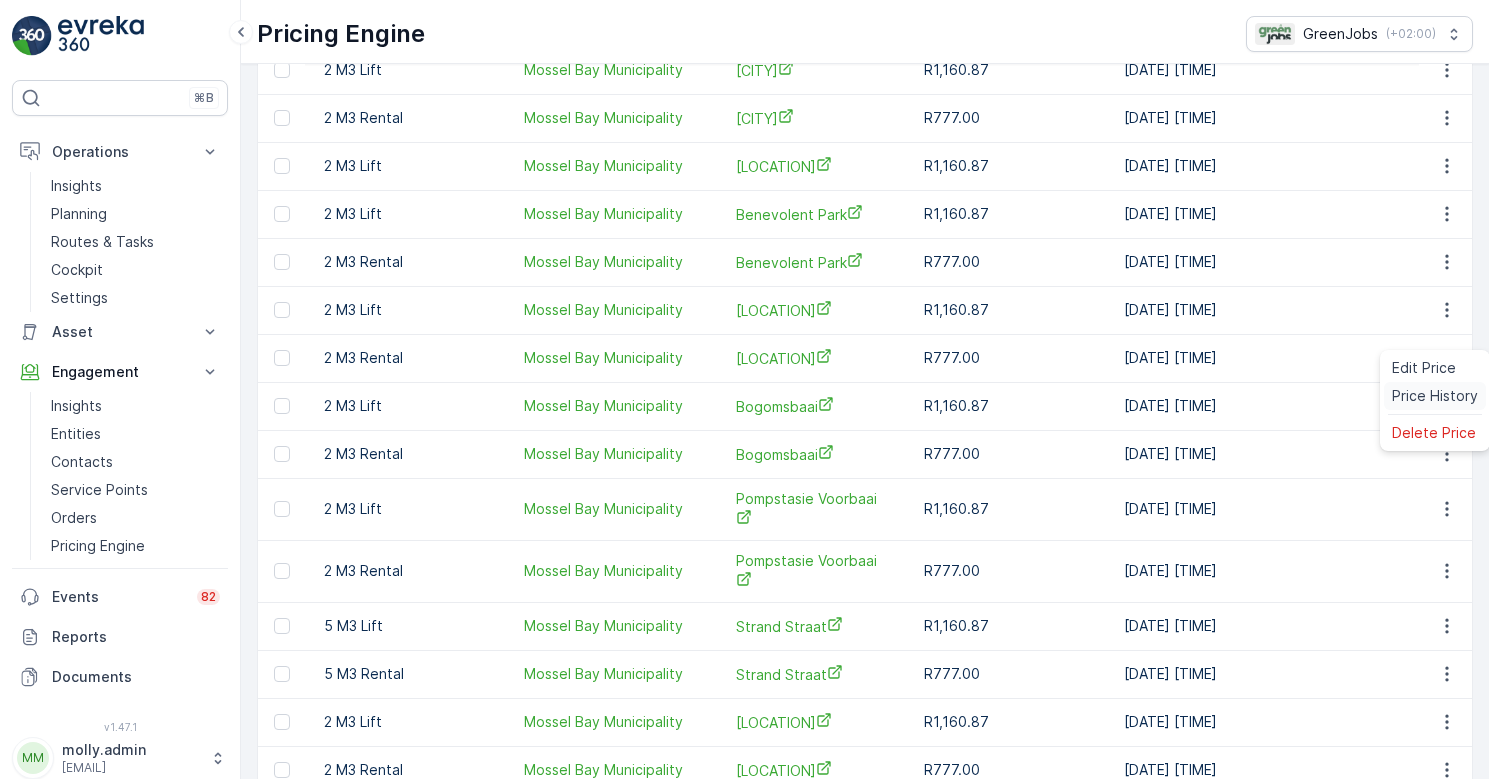 click on "Price History" at bounding box center [1435, 396] 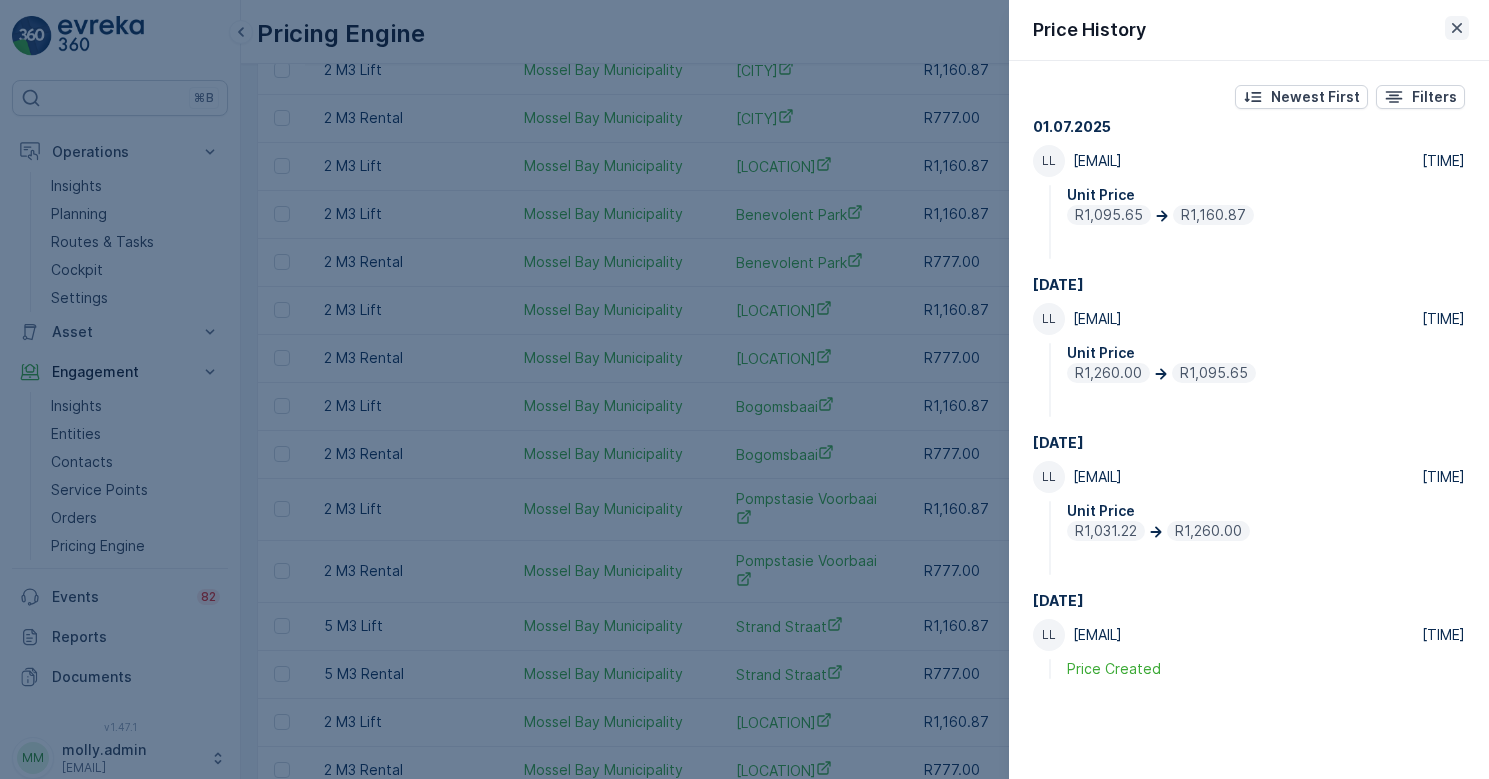 click 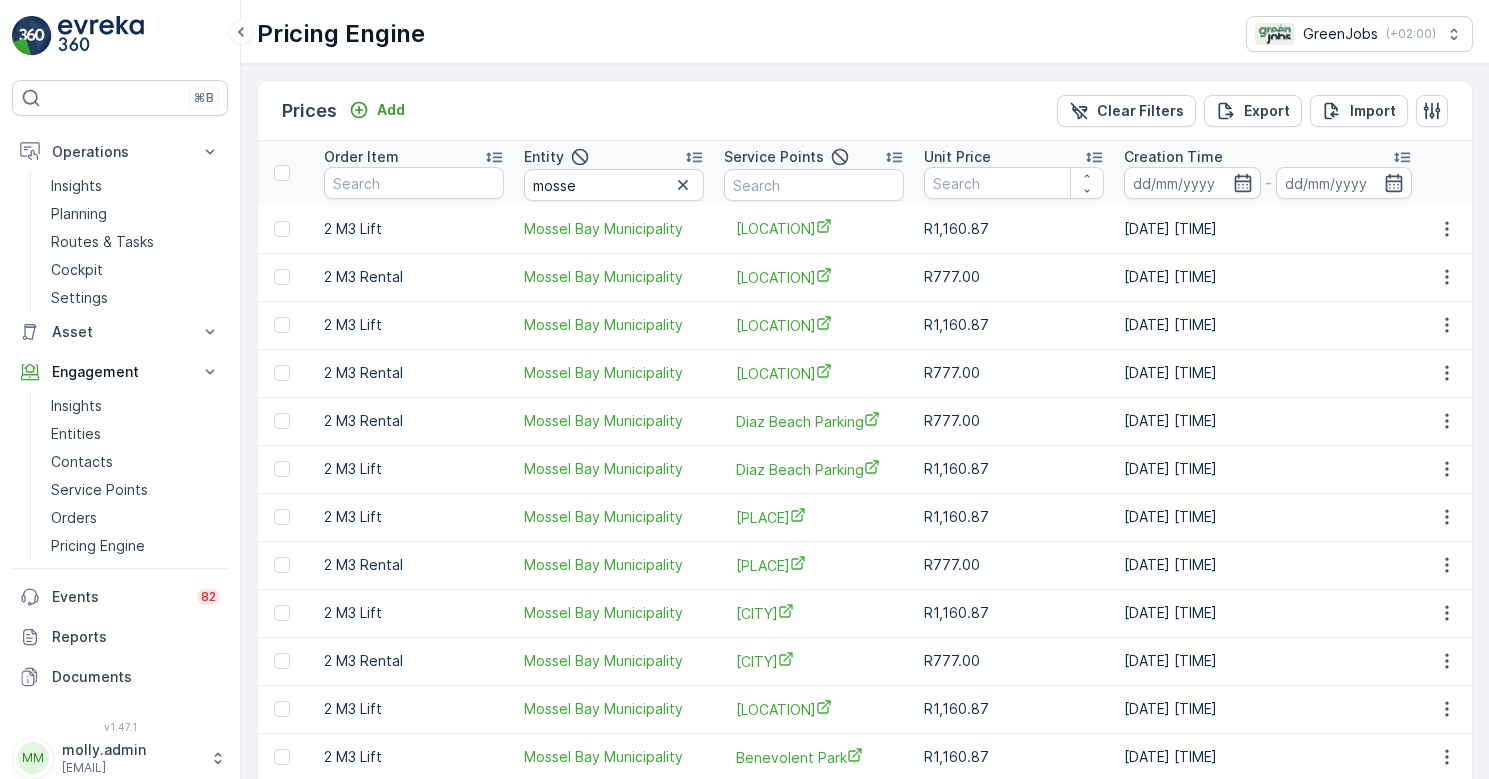 scroll, scrollTop: 0, scrollLeft: 0, axis: both 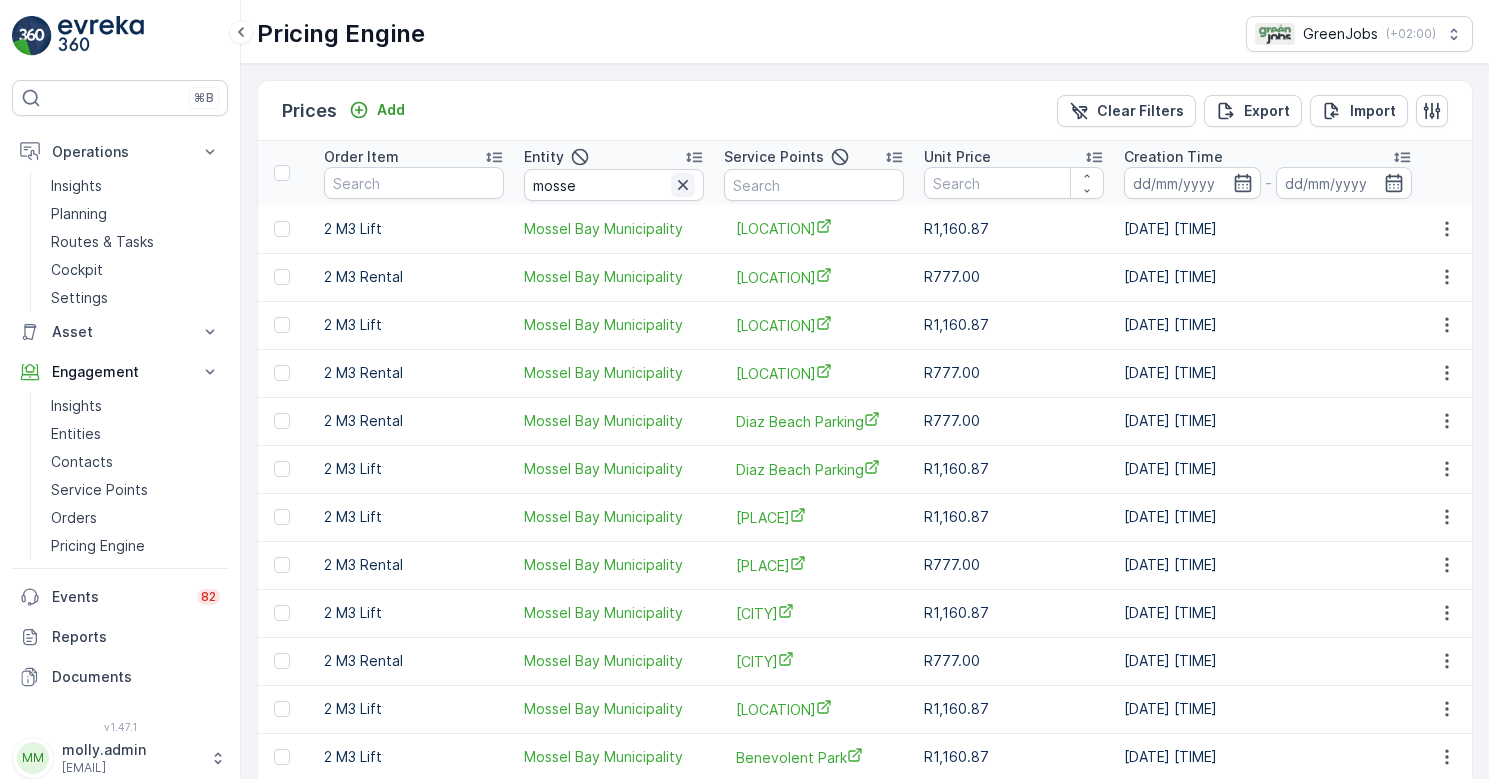 click 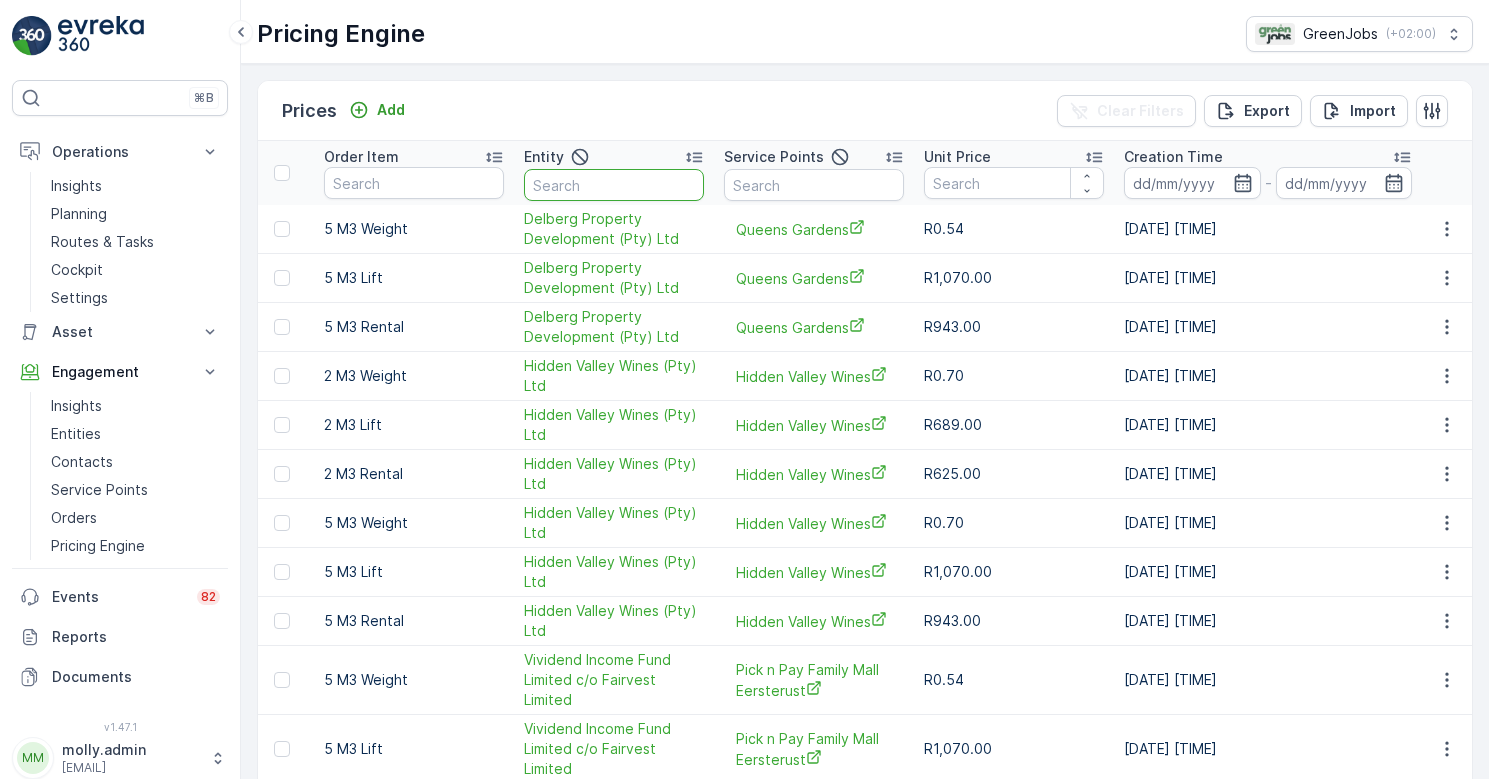 click at bounding box center (614, 185) 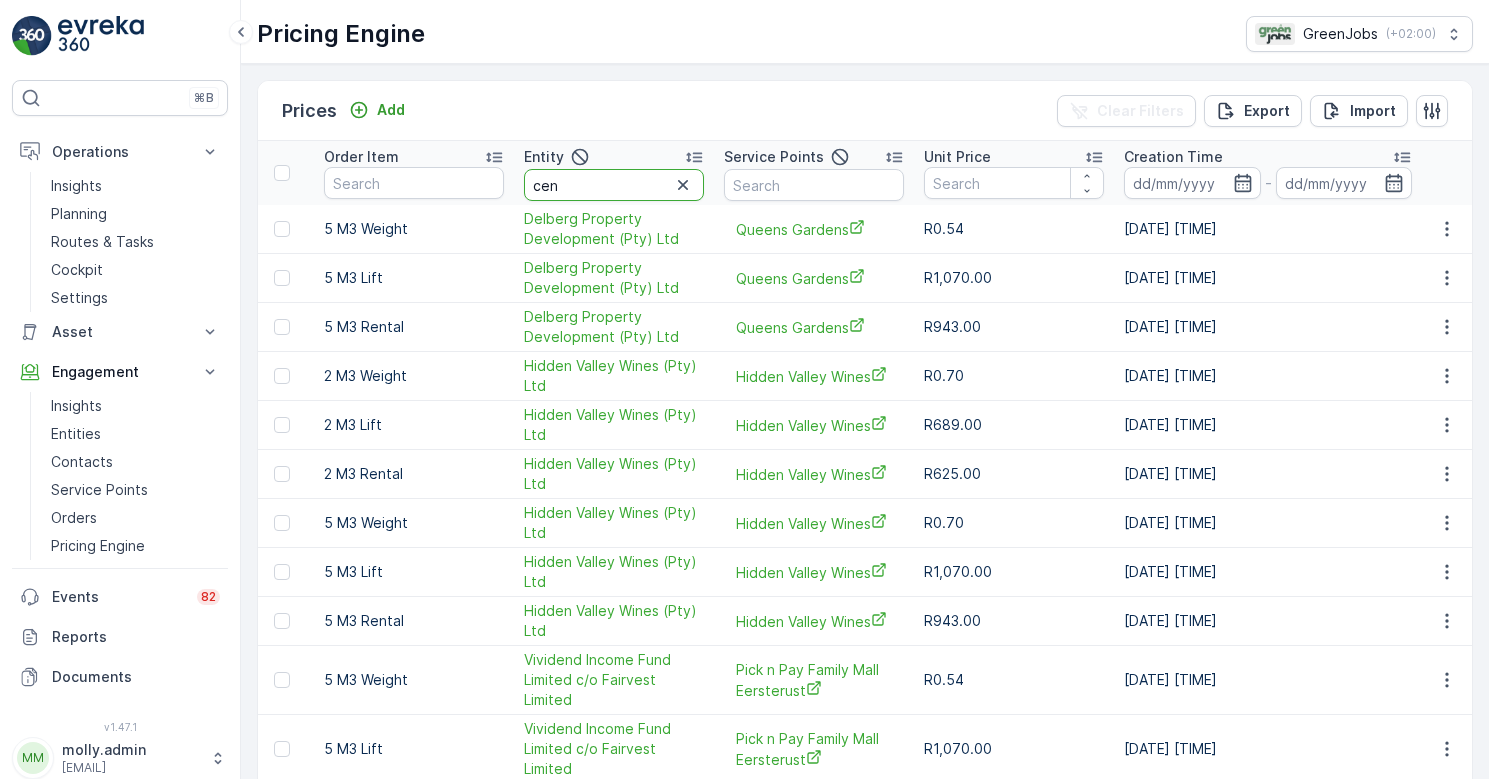 type on "cent" 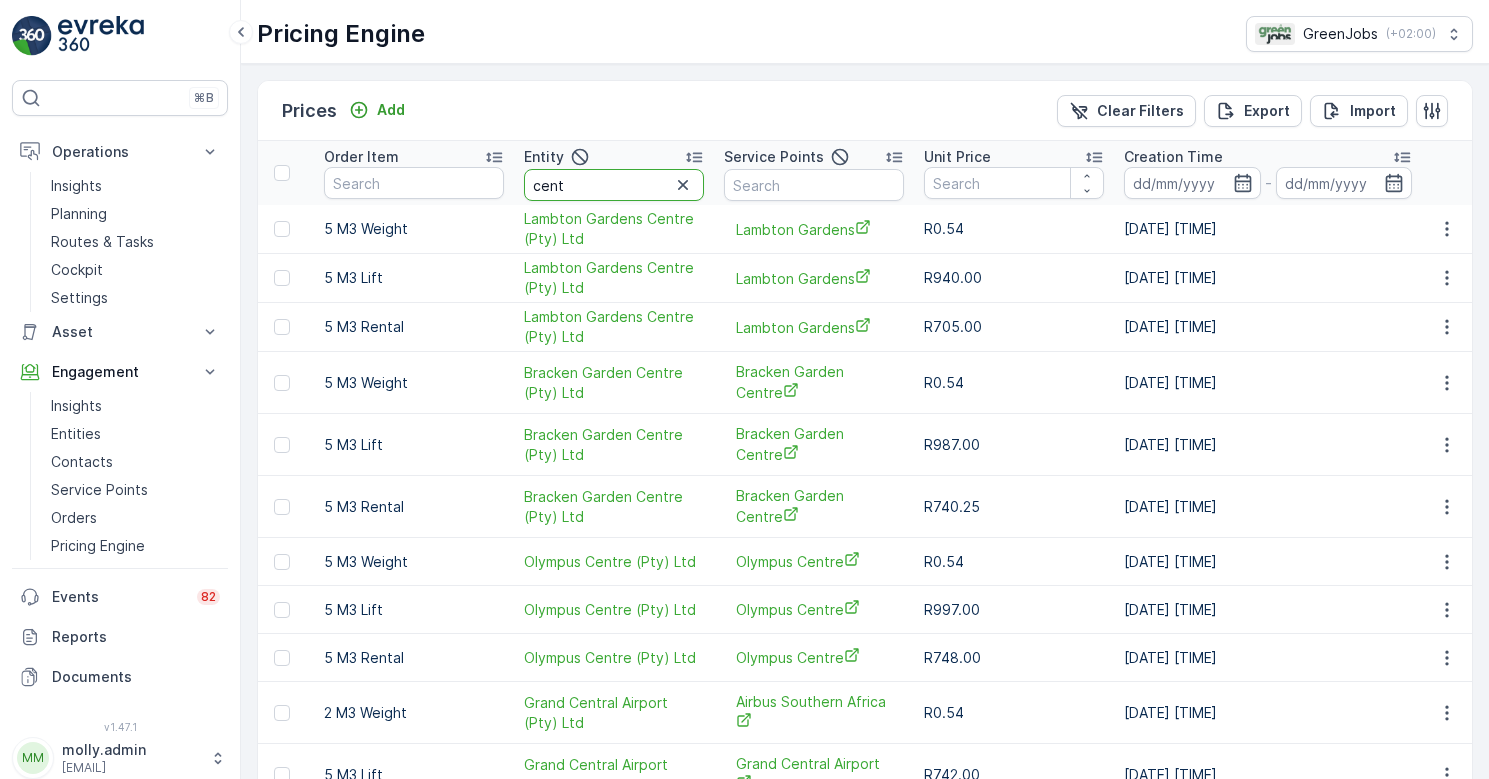 click on "cent" at bounding box center [614, 185] 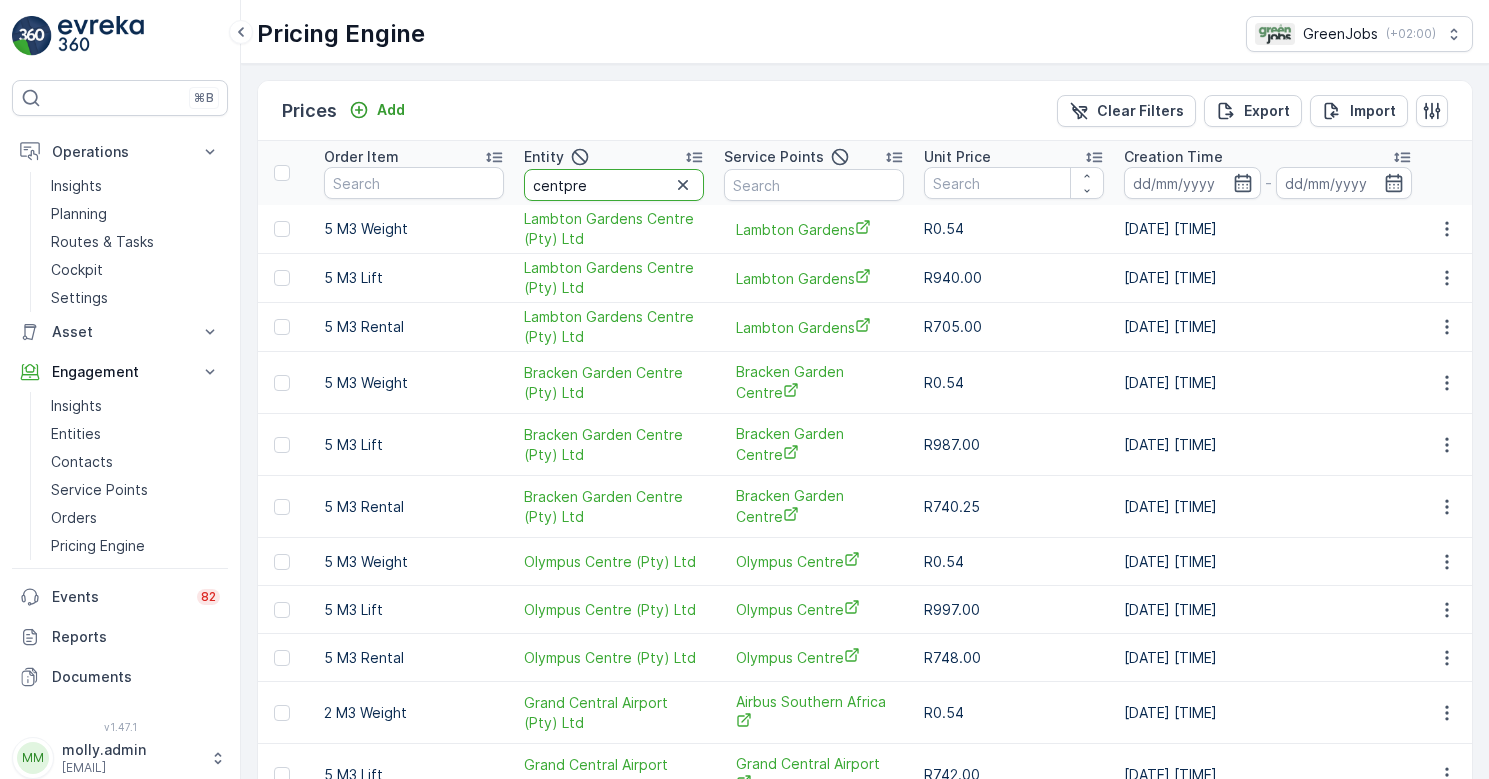 type on "centpret" 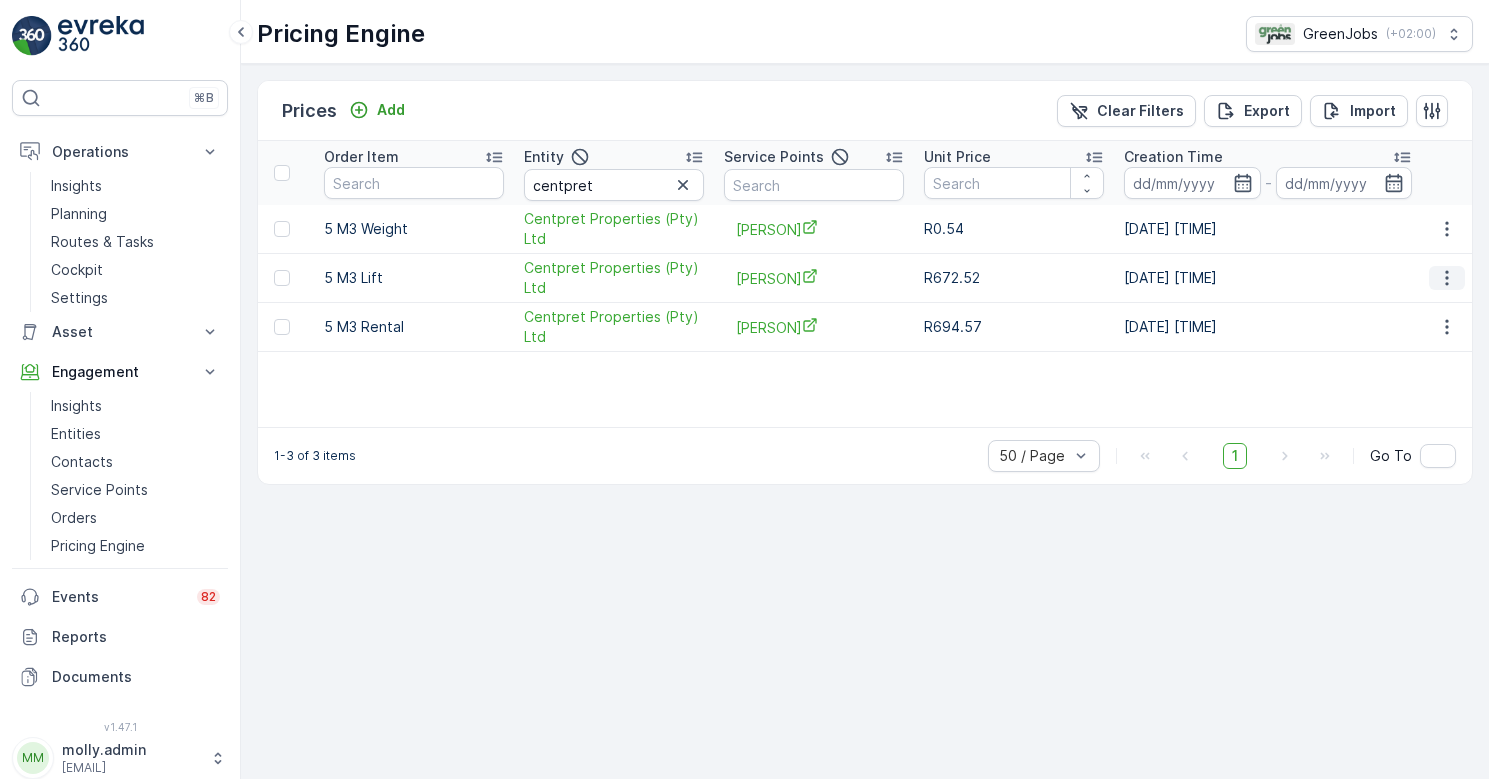 click 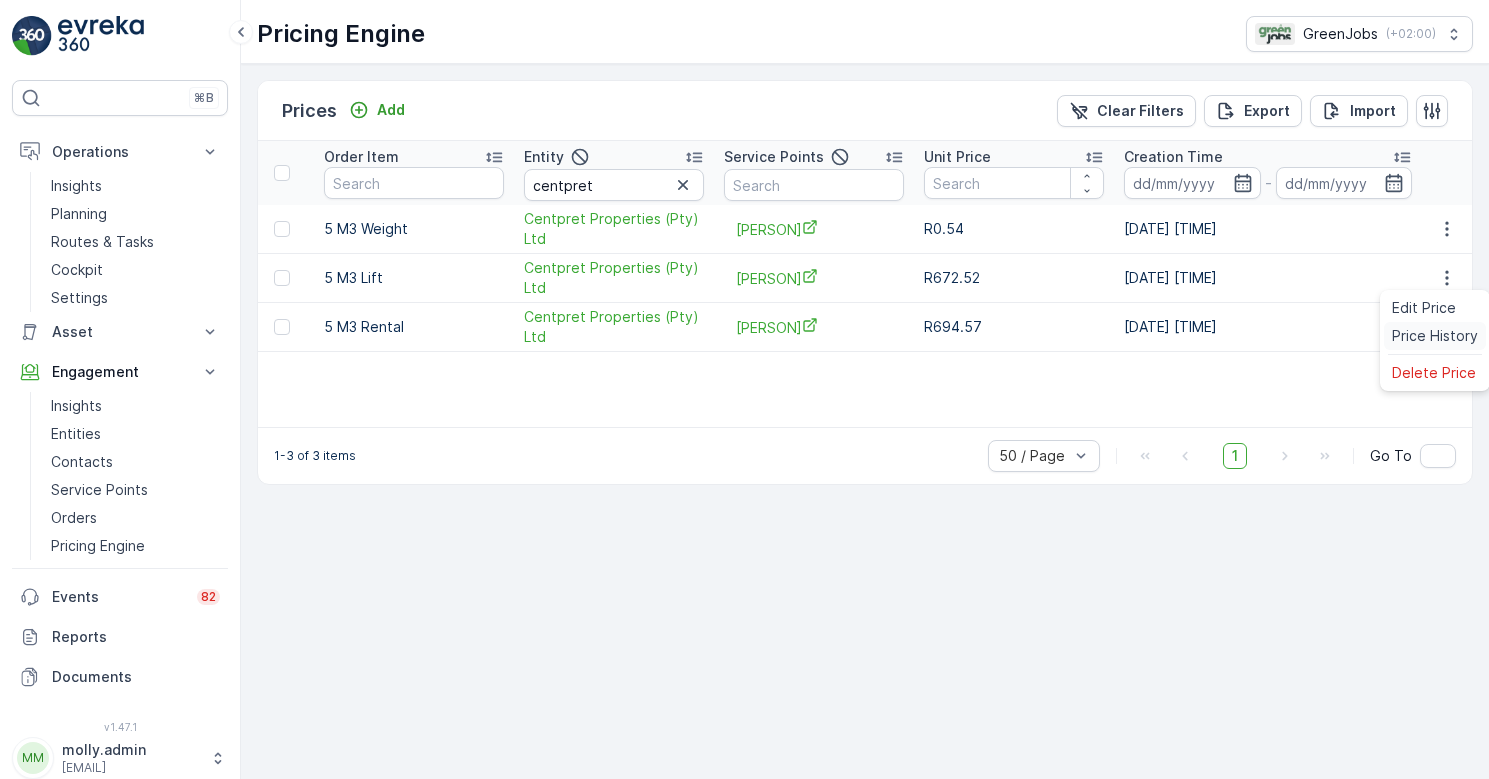 click on "Price History" at bounding box center (1435, 336) 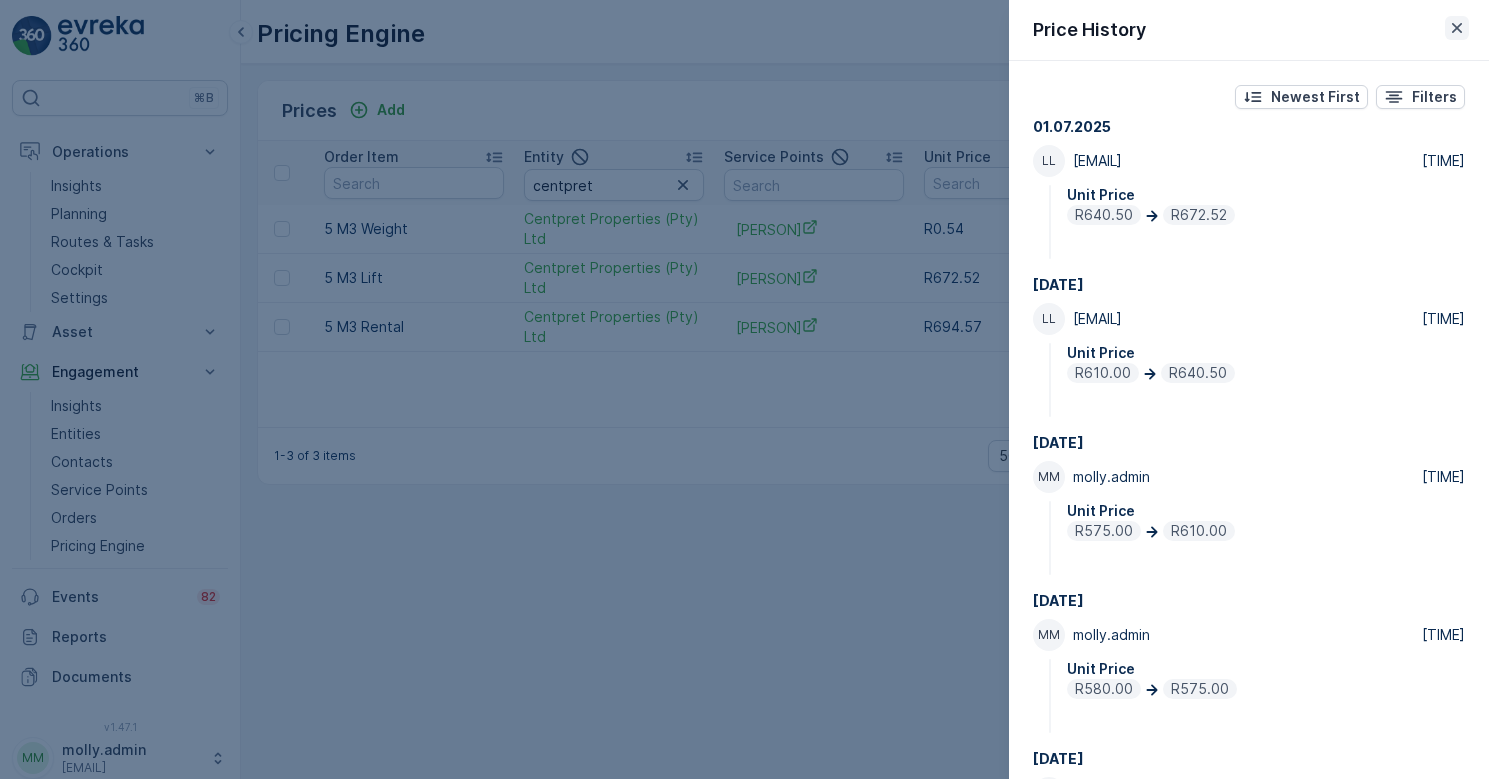 click 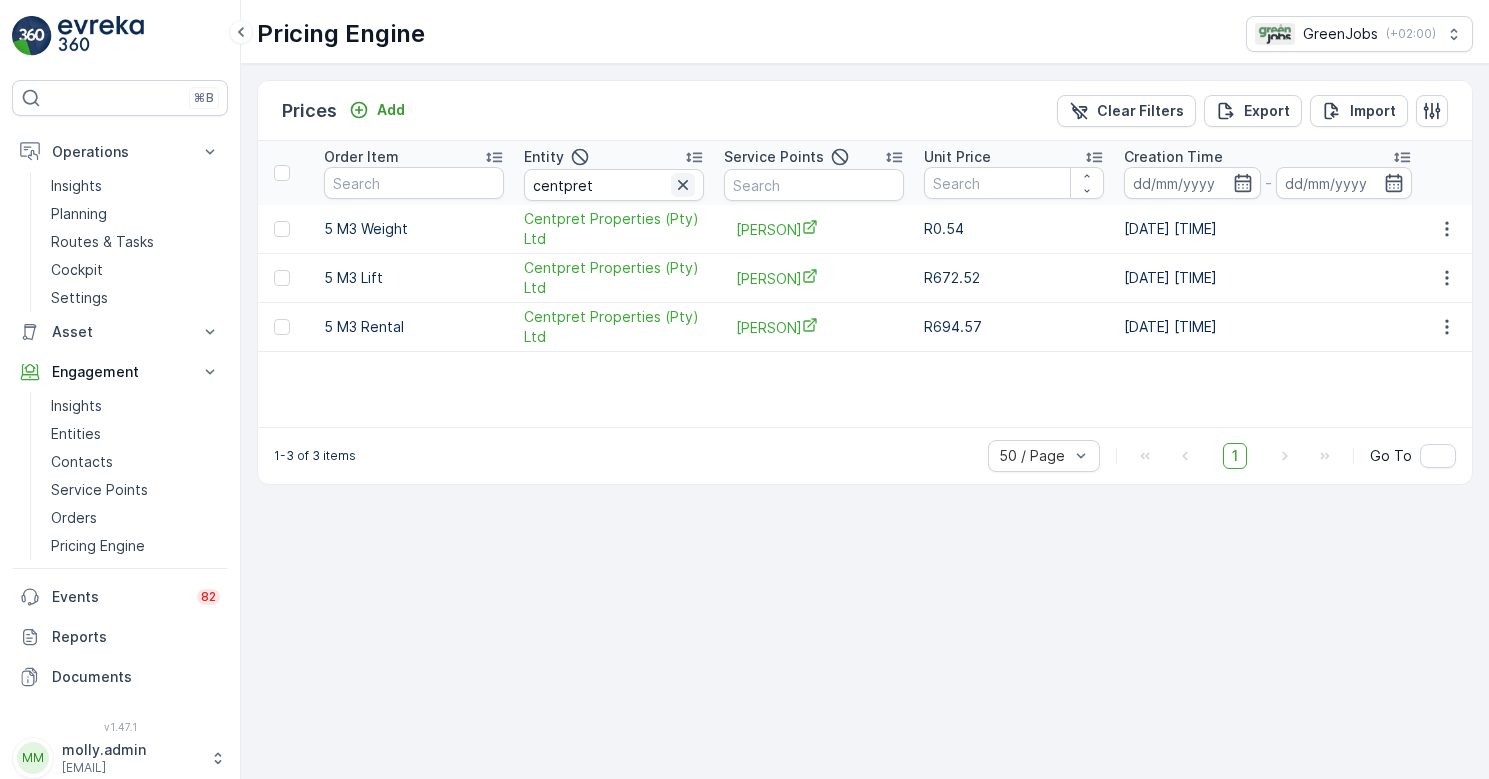 click 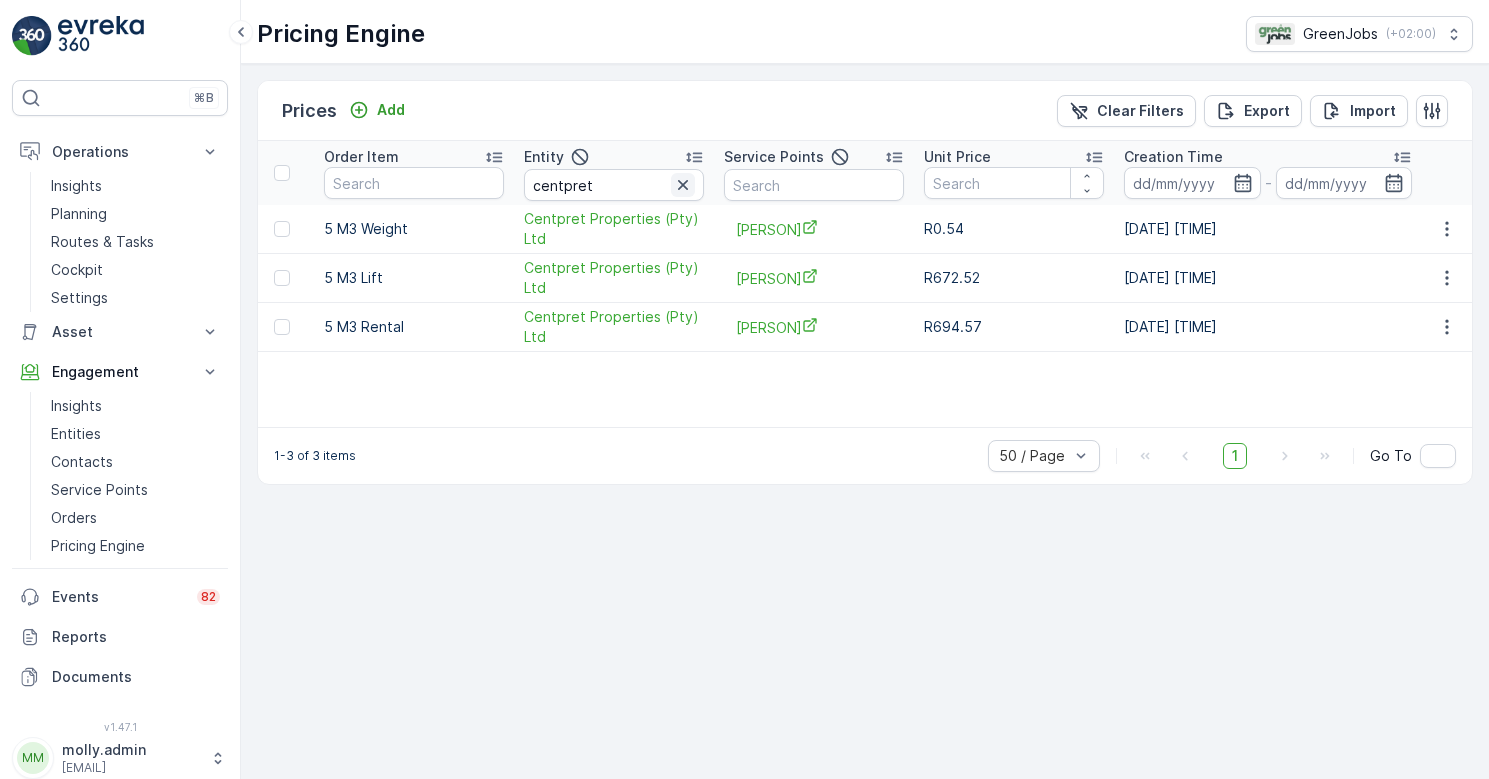 type 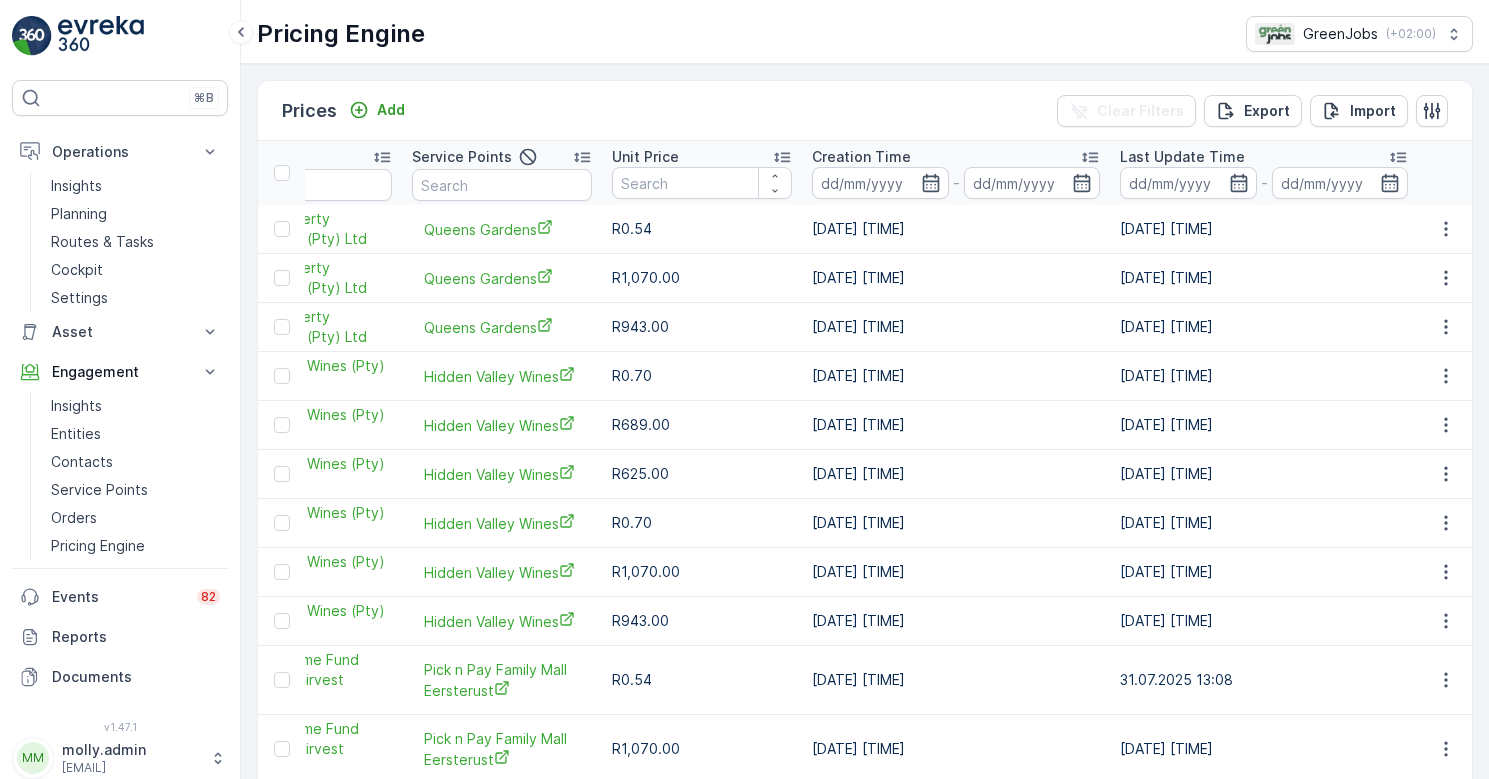 scroll, scrollTop: 0, scrollLeft: 505, axis: horizontal 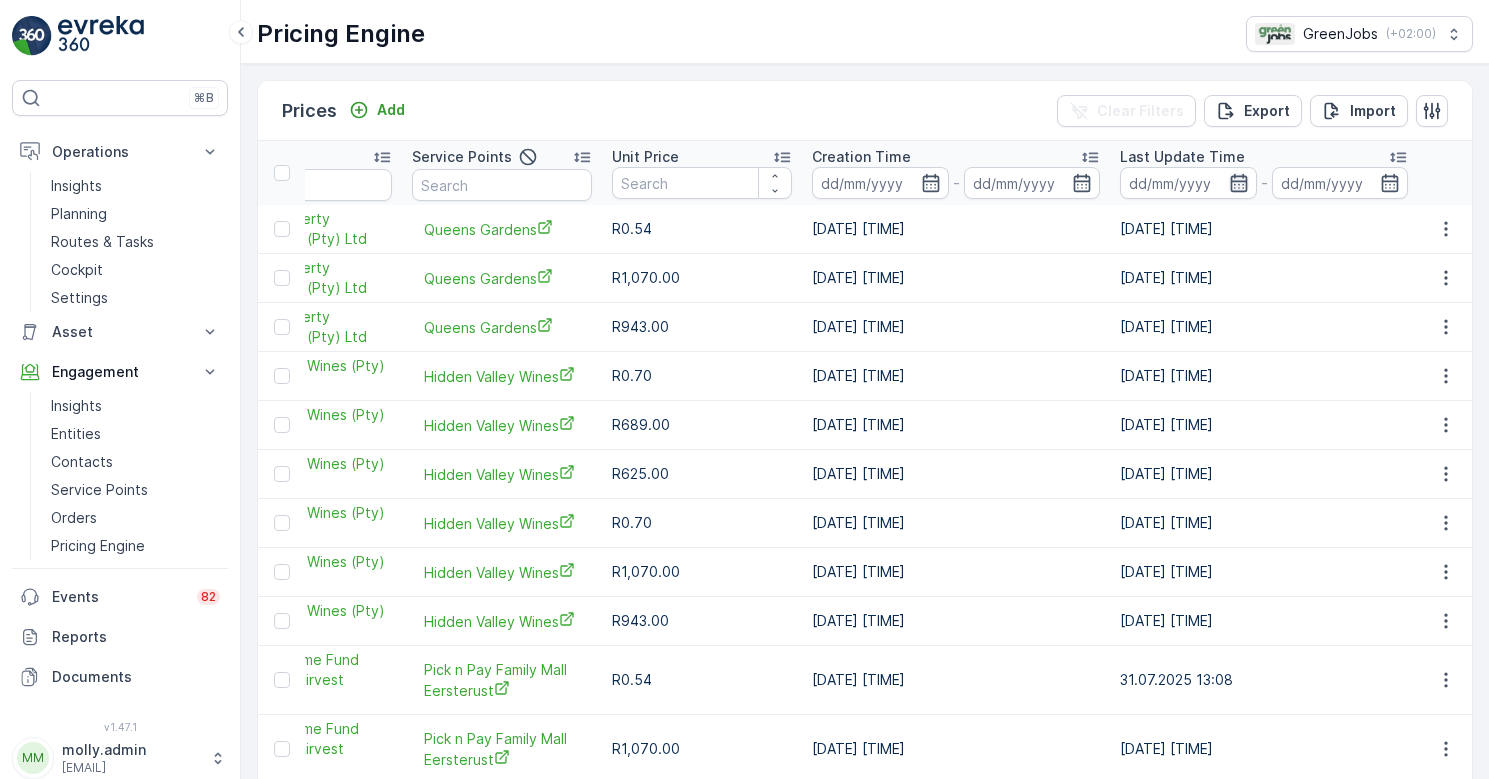 click 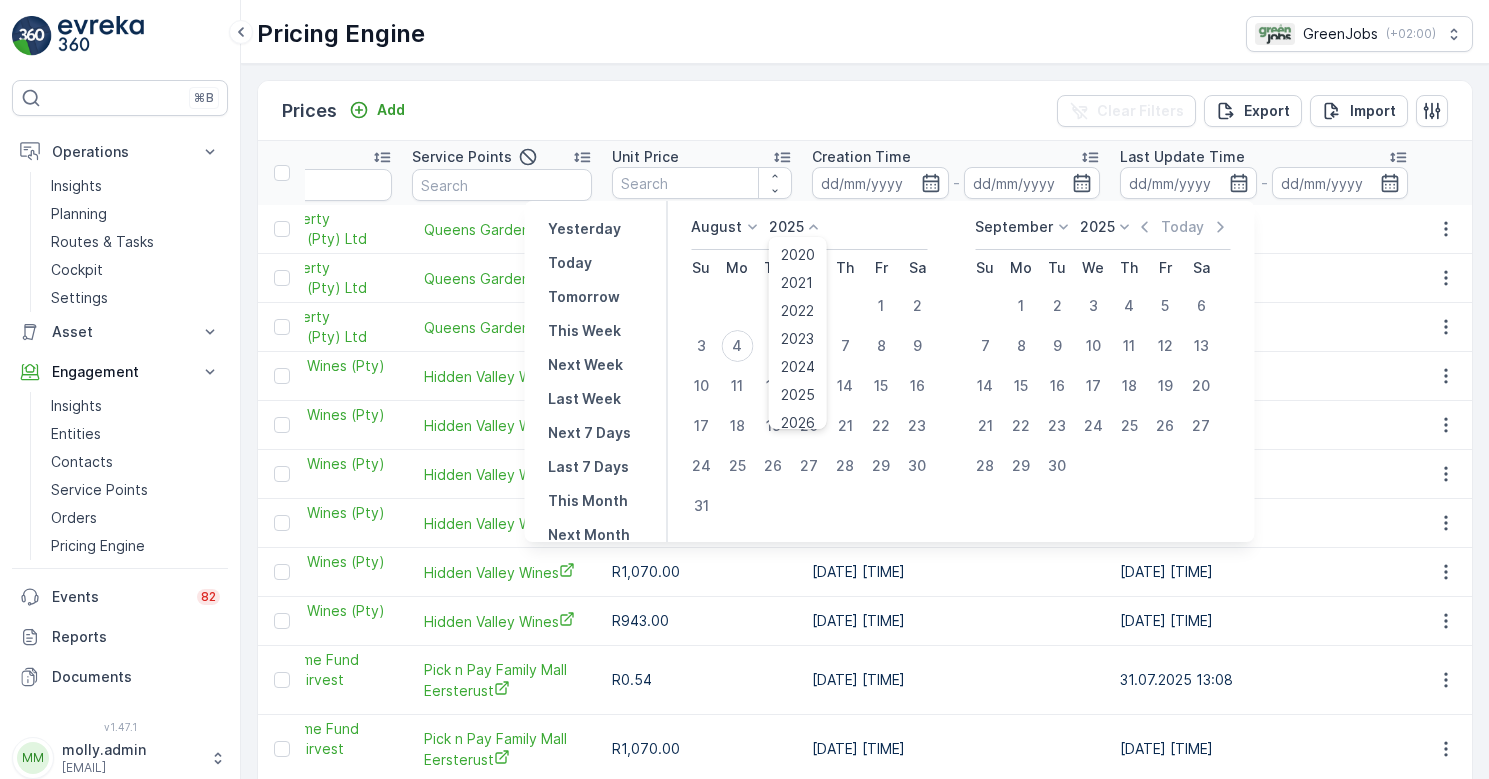 click 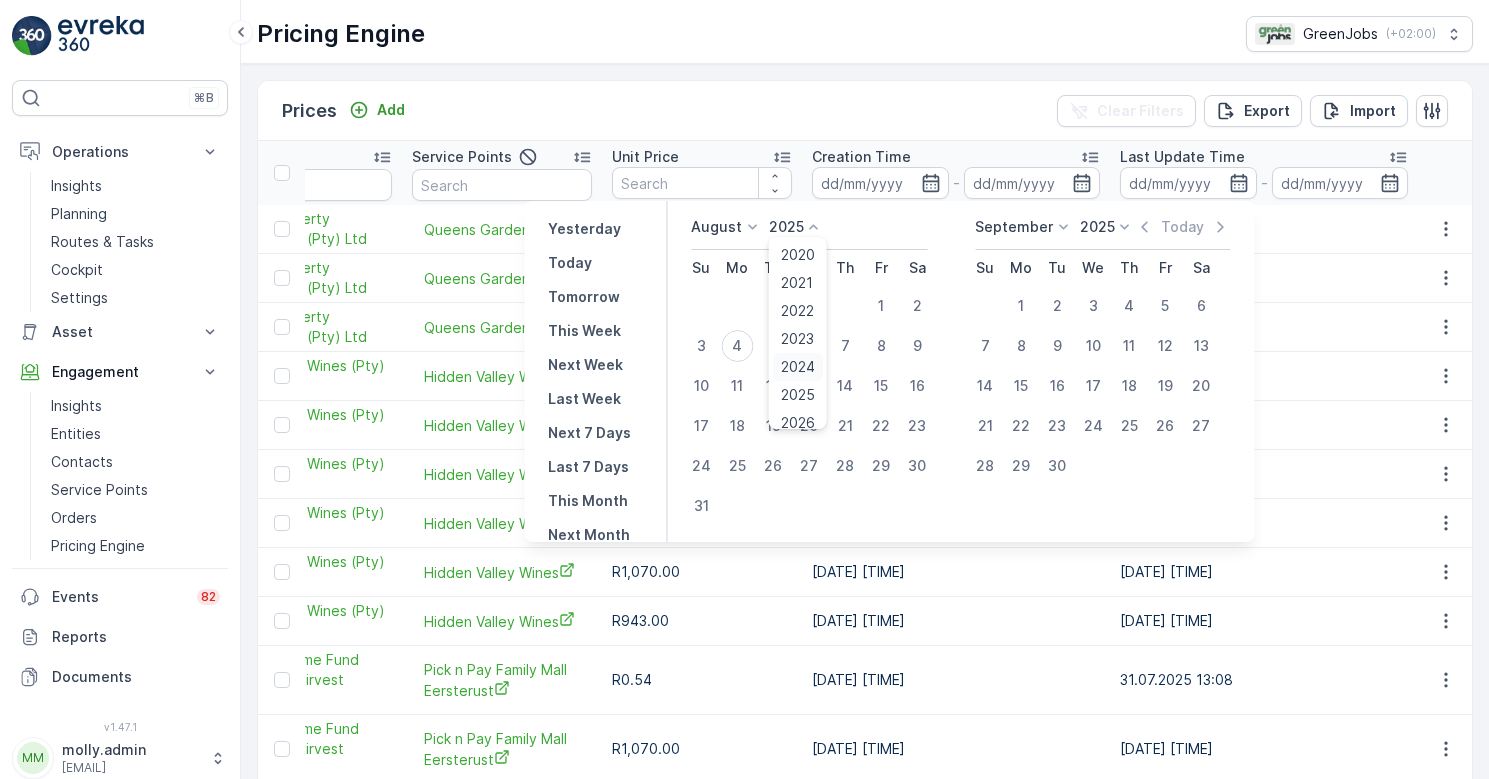 click on "2024" at bounding box center (798, 367) 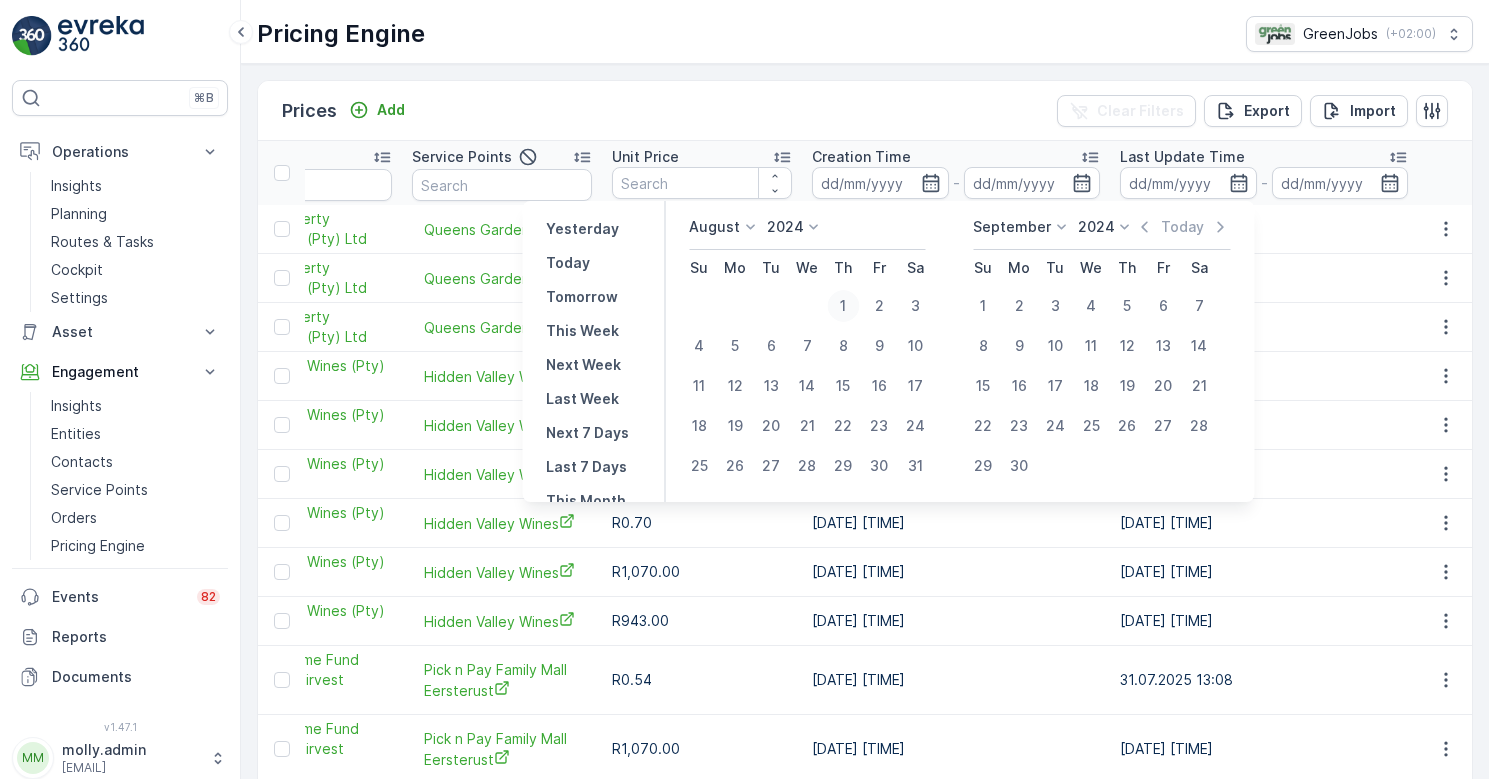 click on "1" at bounding box center (843, 306) 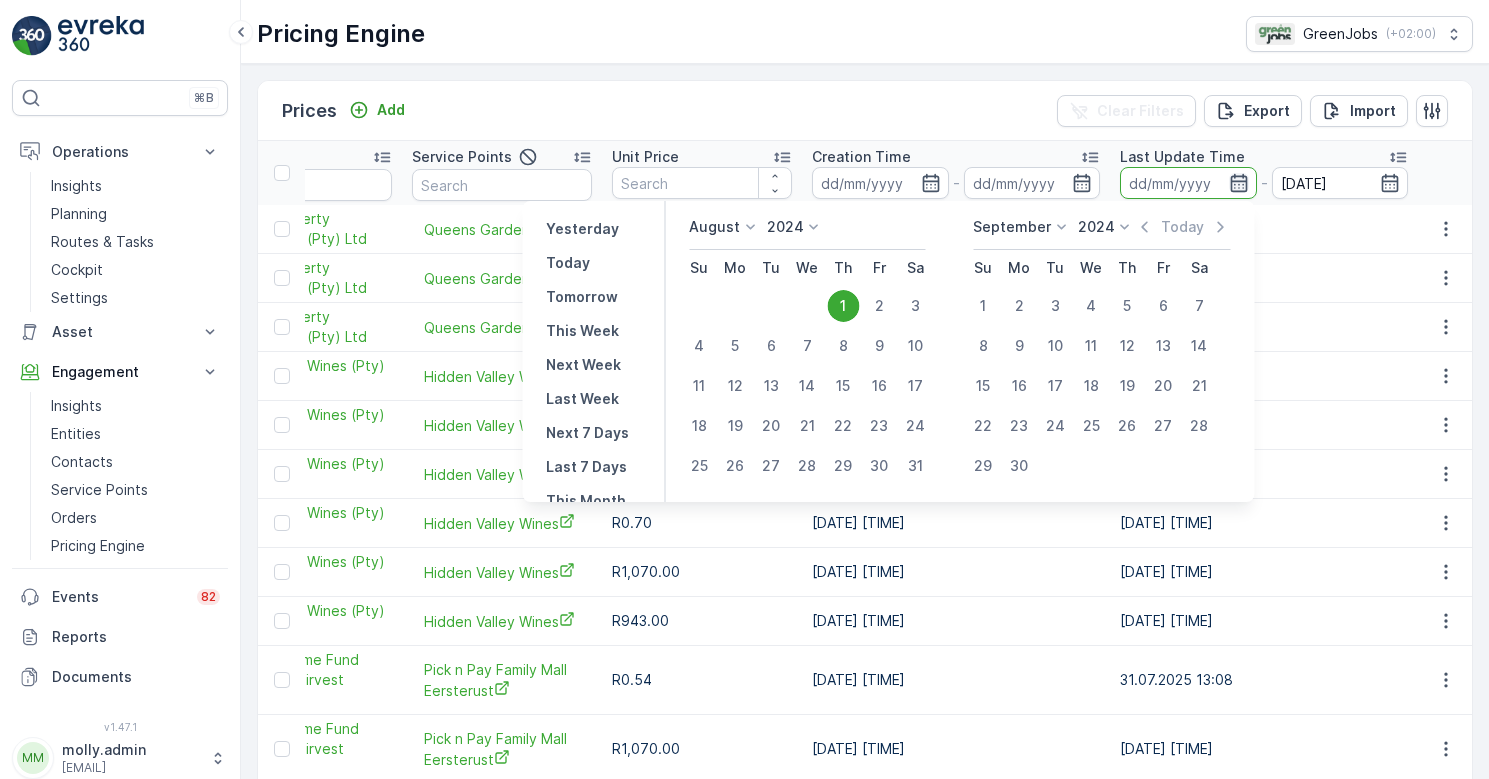 click 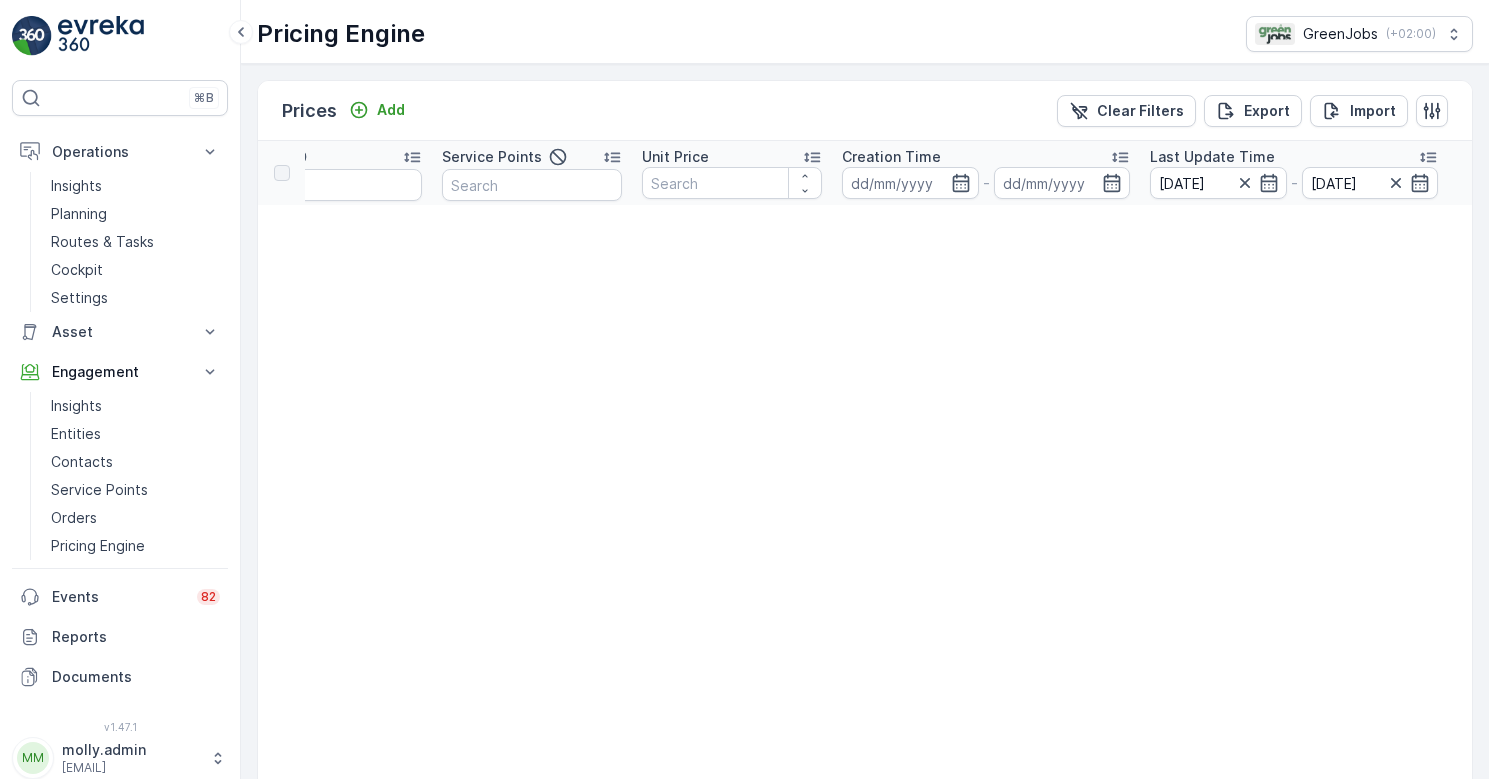 scroll, scrollTop: 0, scrollLeft: 478, axis: horizontal 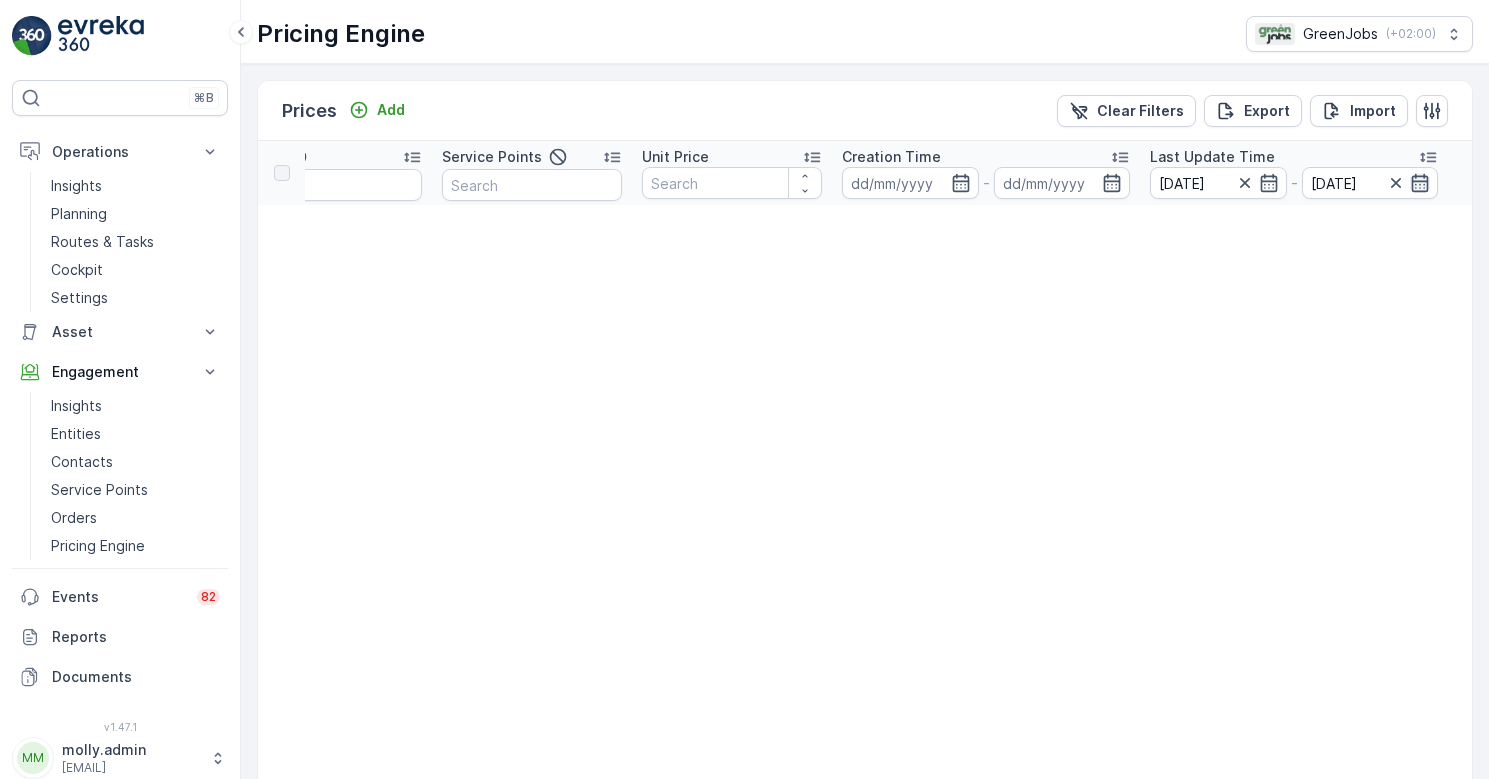 click 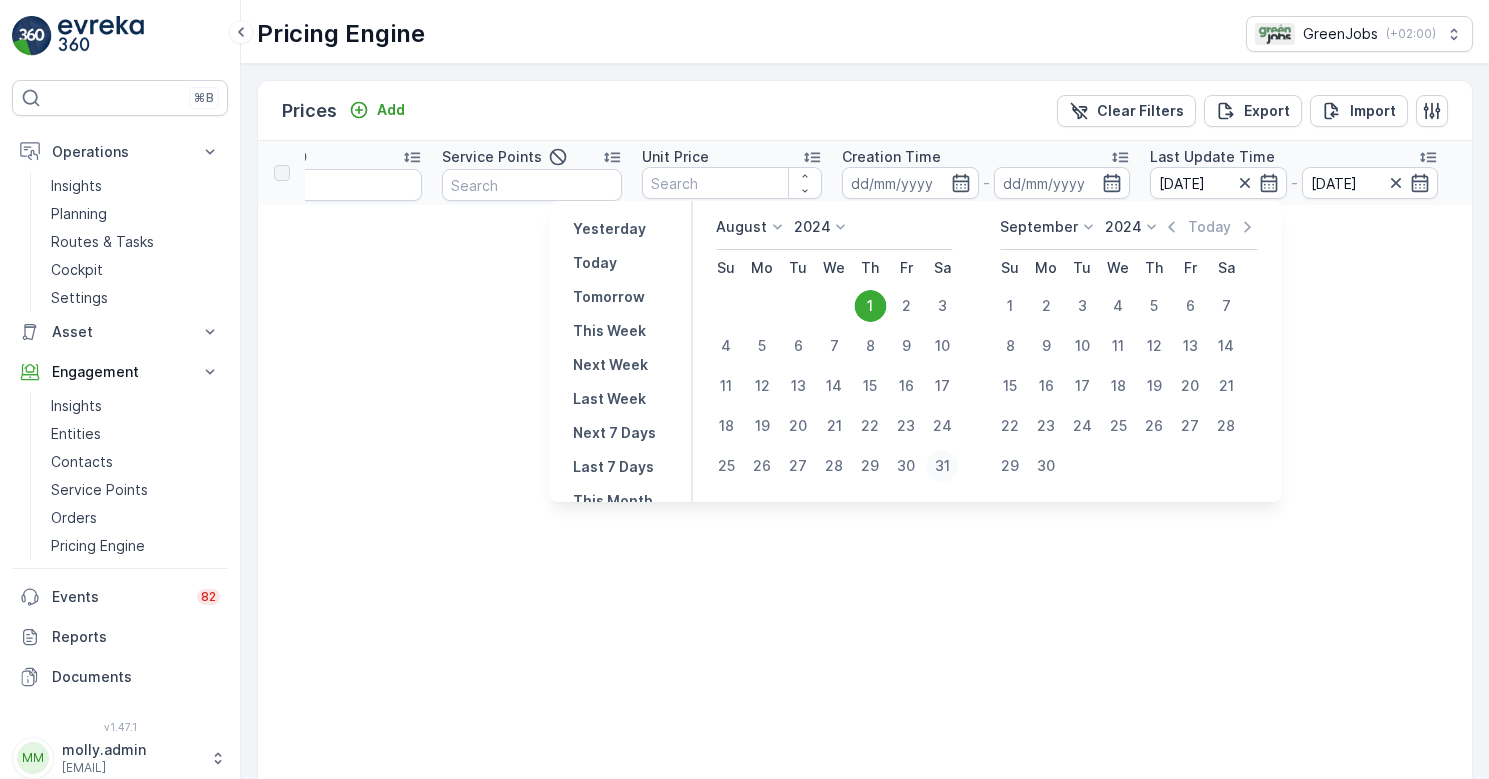 click on "31" at bounding box center (942, 466) 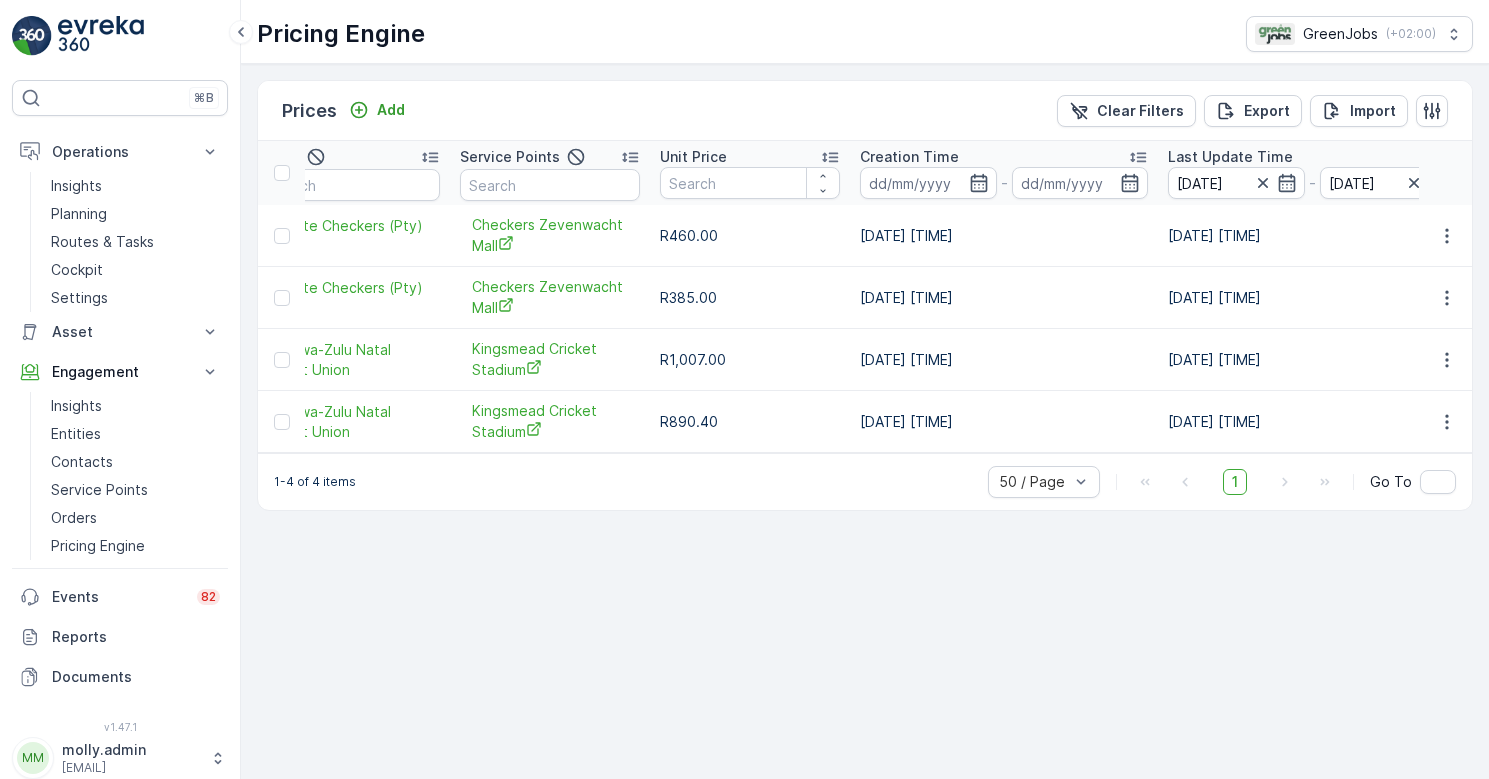 scroll, scrollTop: 0, scrollLeft: 499, axis: horizontal 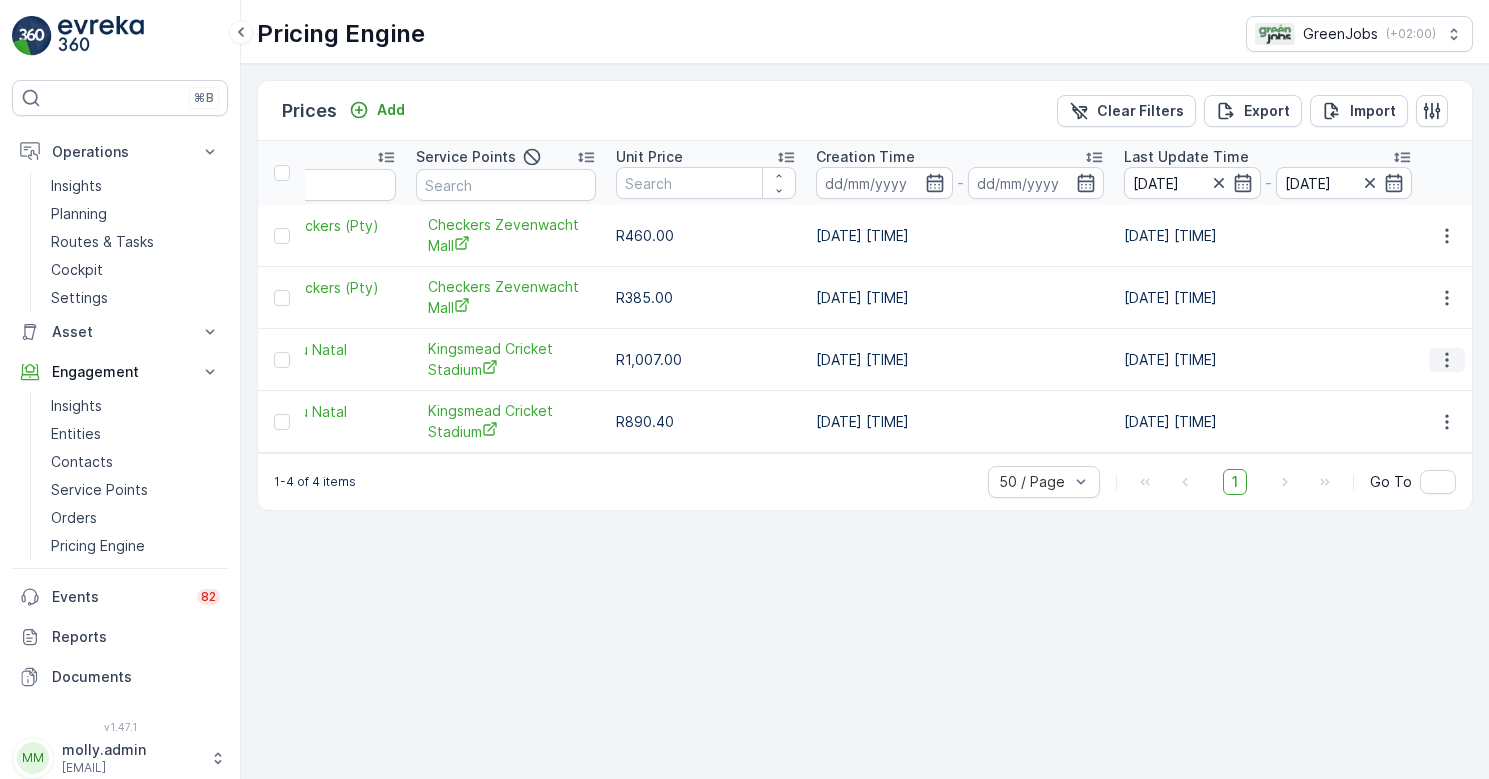 click 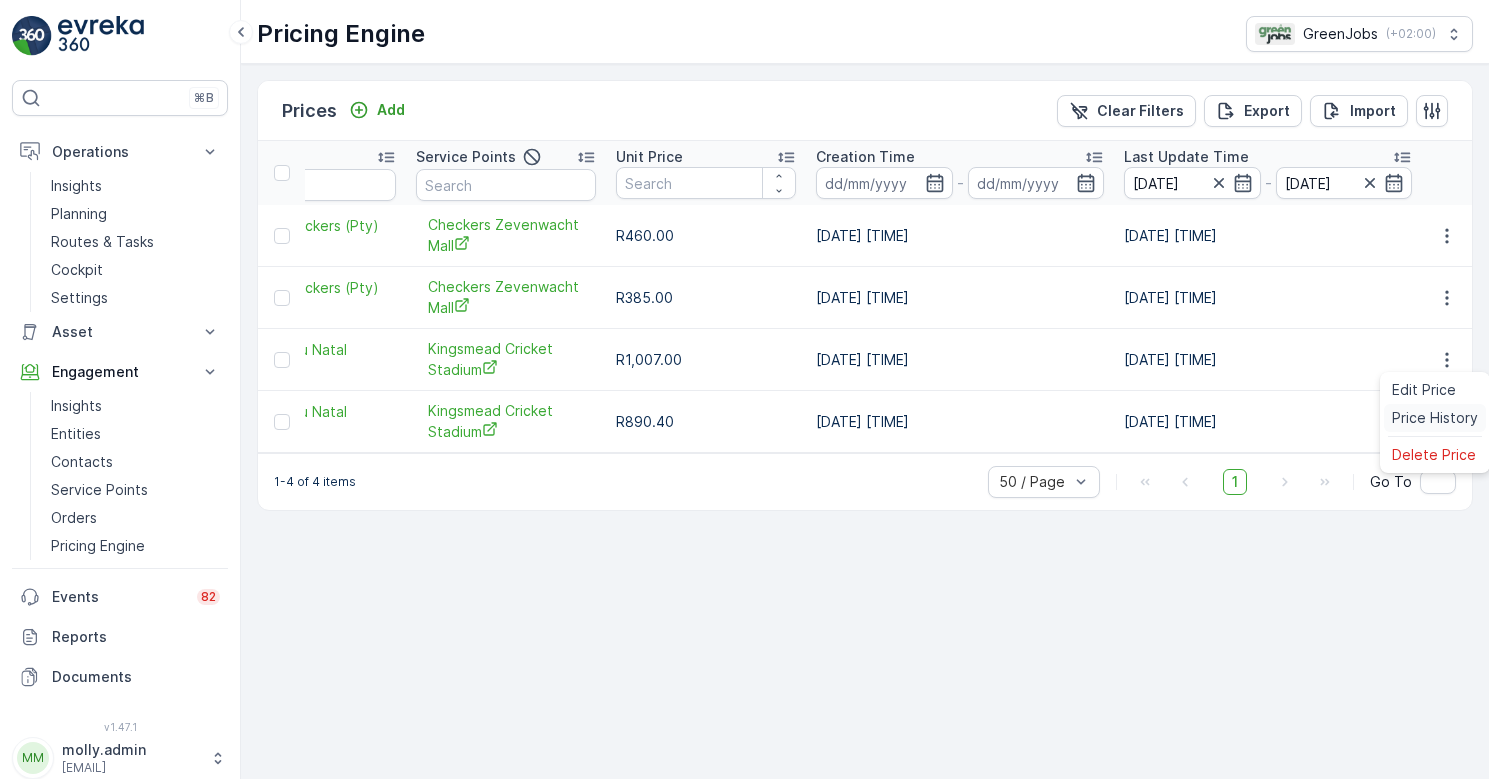click on "Price History" at bounding box center [1435, 418] 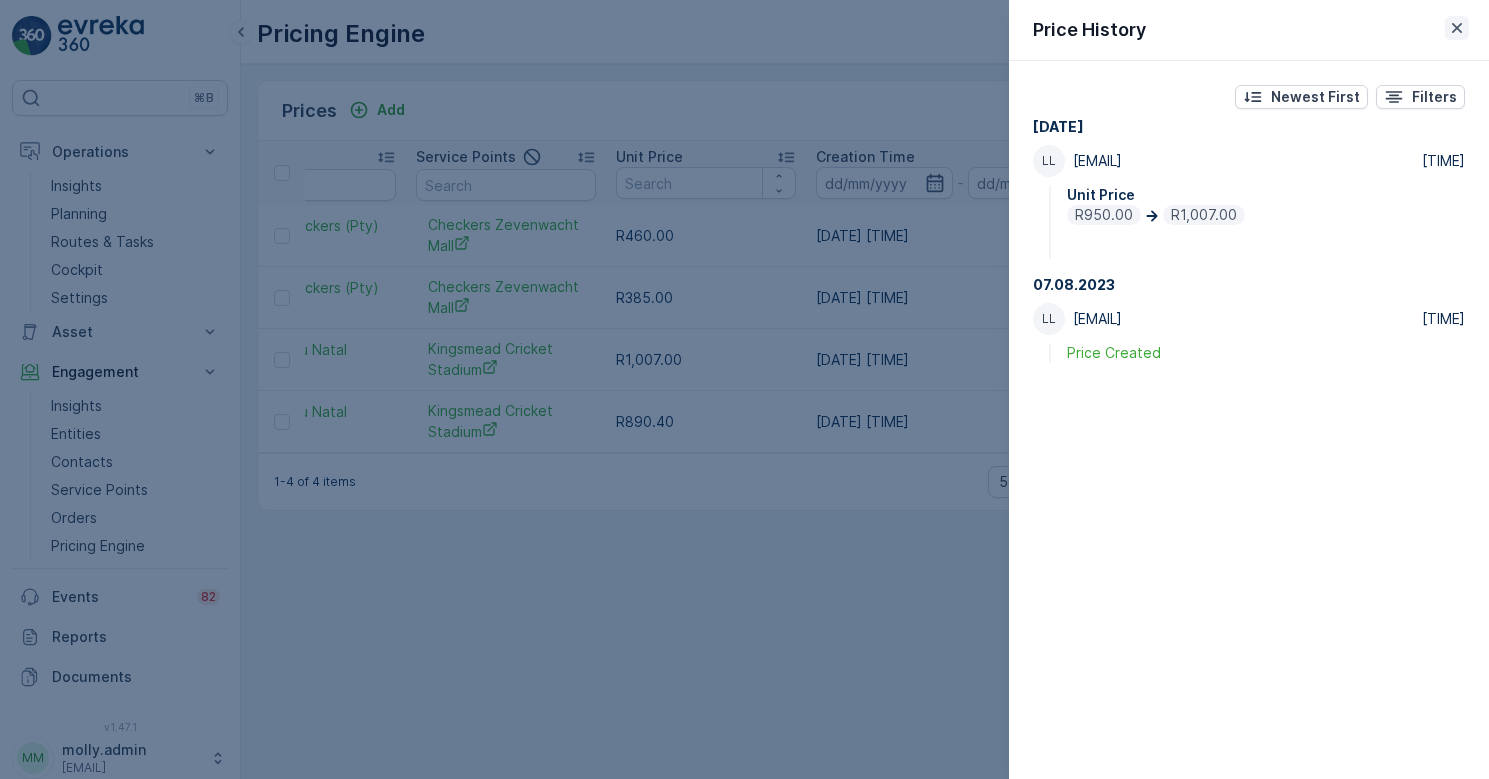 click 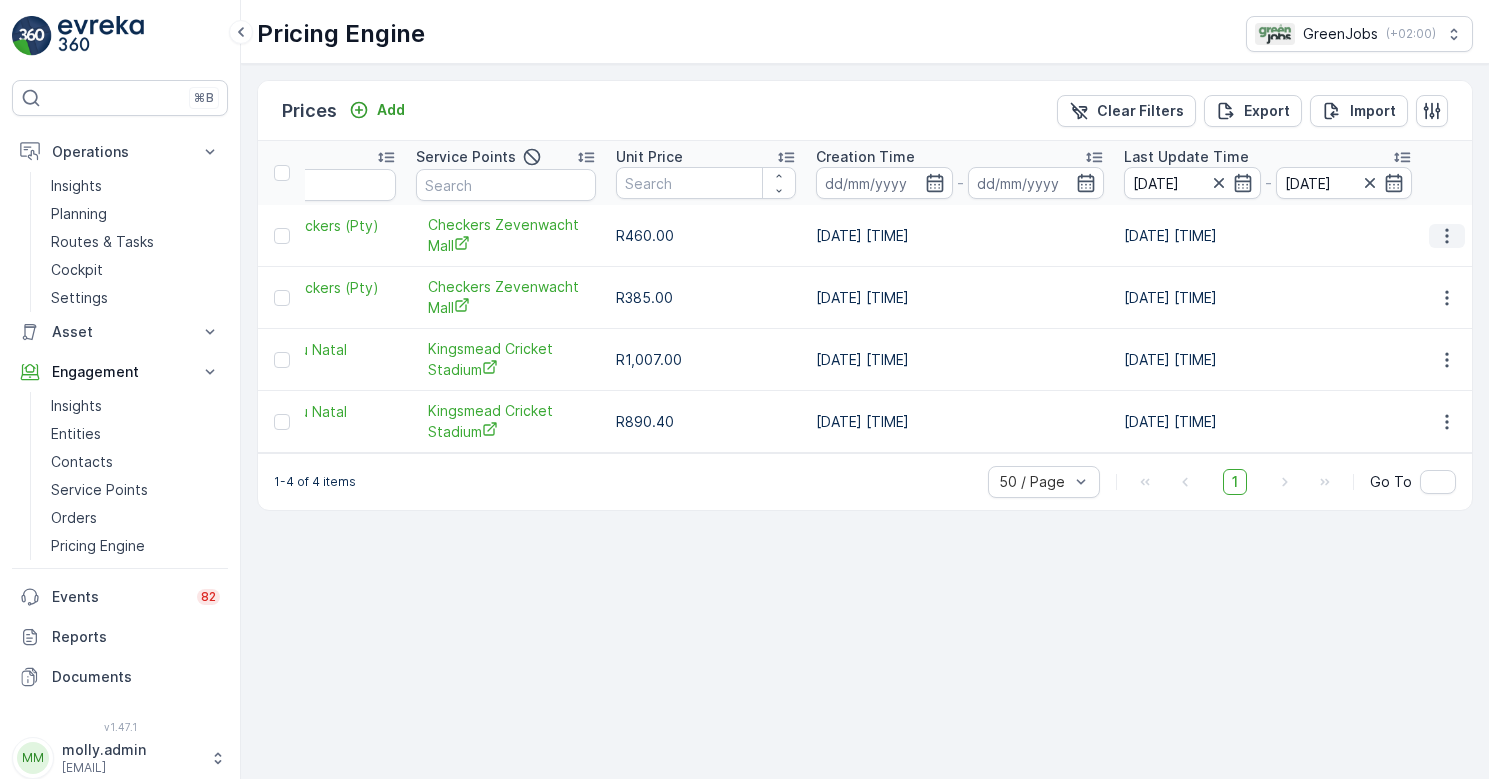 click 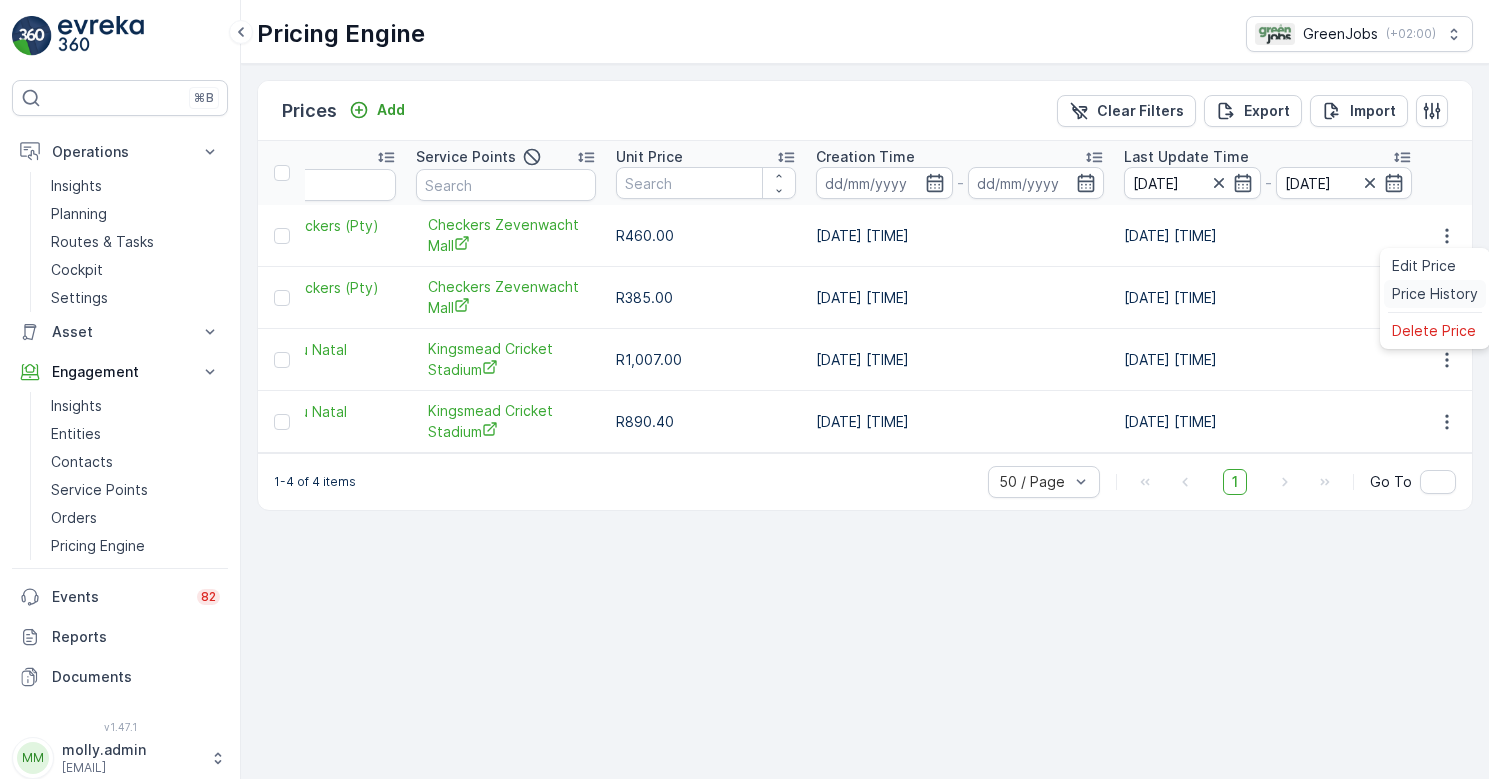 click on "Price History" at bounding box center [1435, 294] 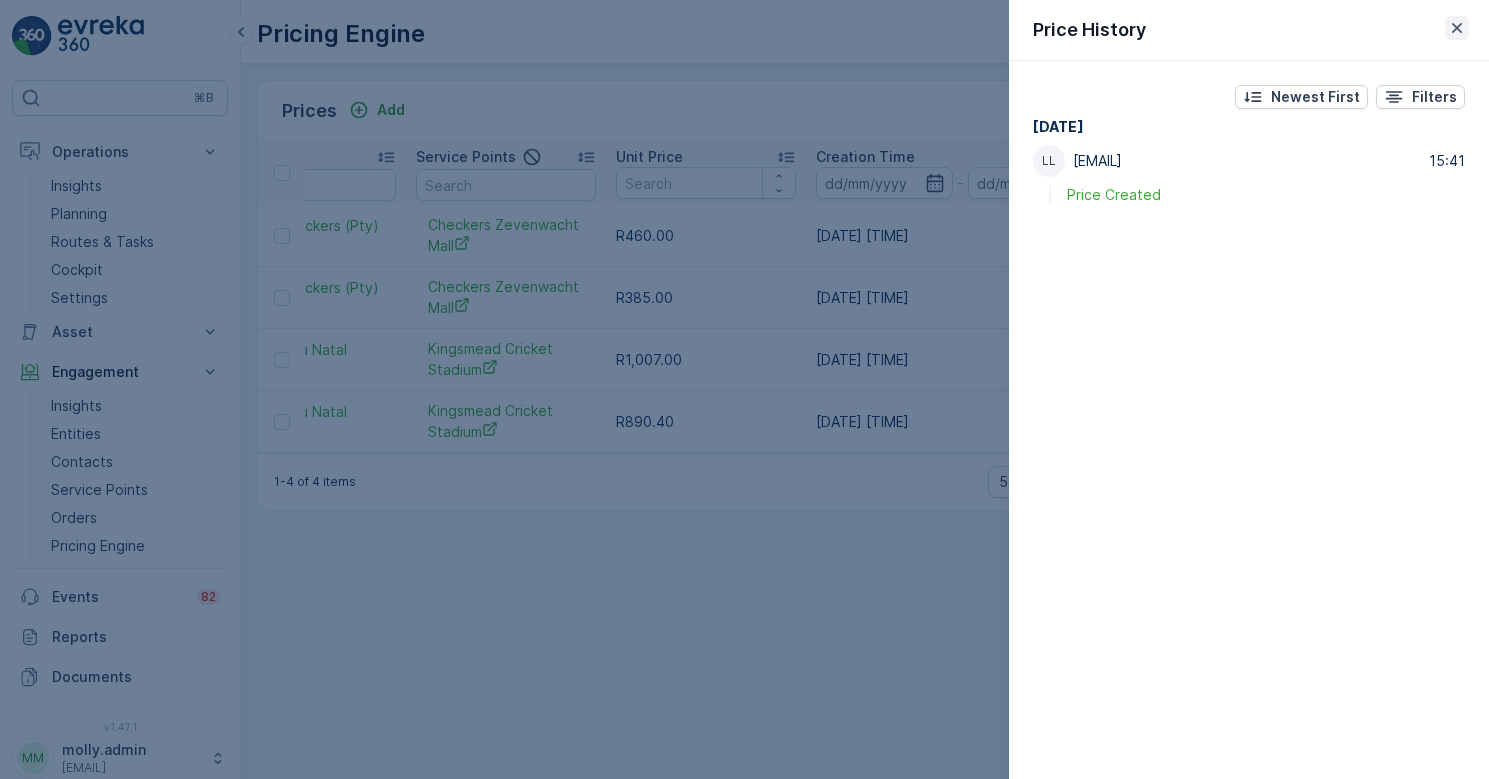 click 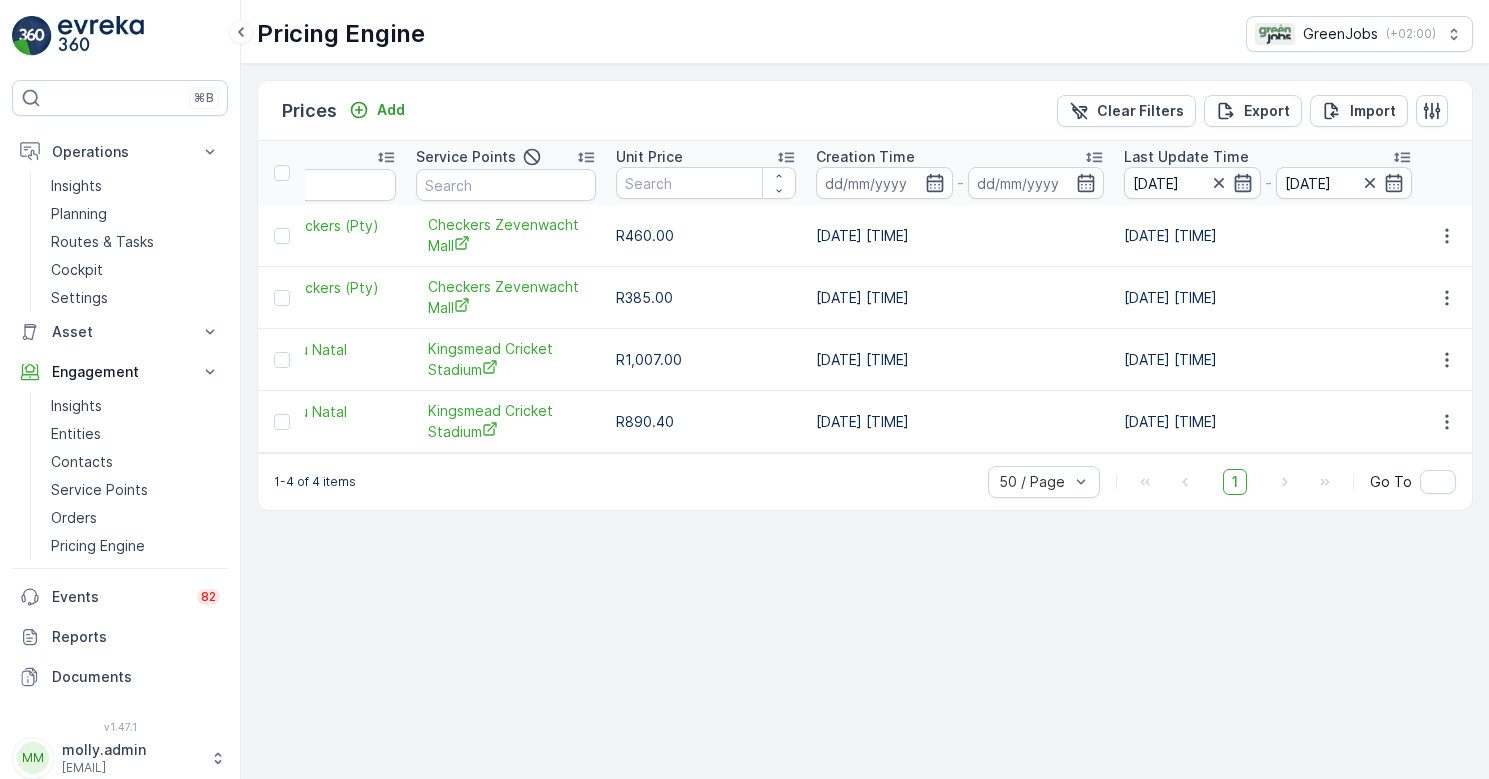 click 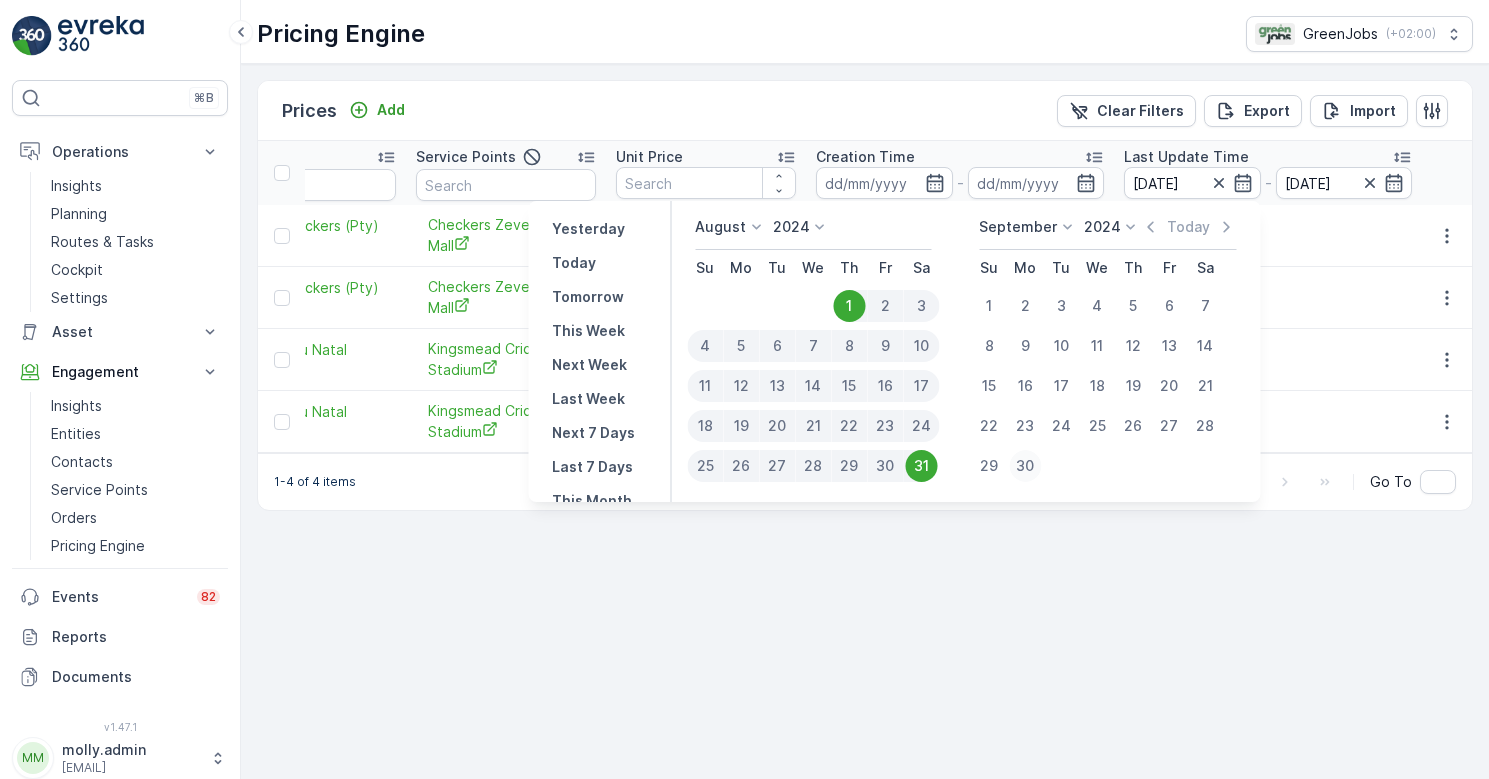 click on "30" at bounding box center (1025, 466) 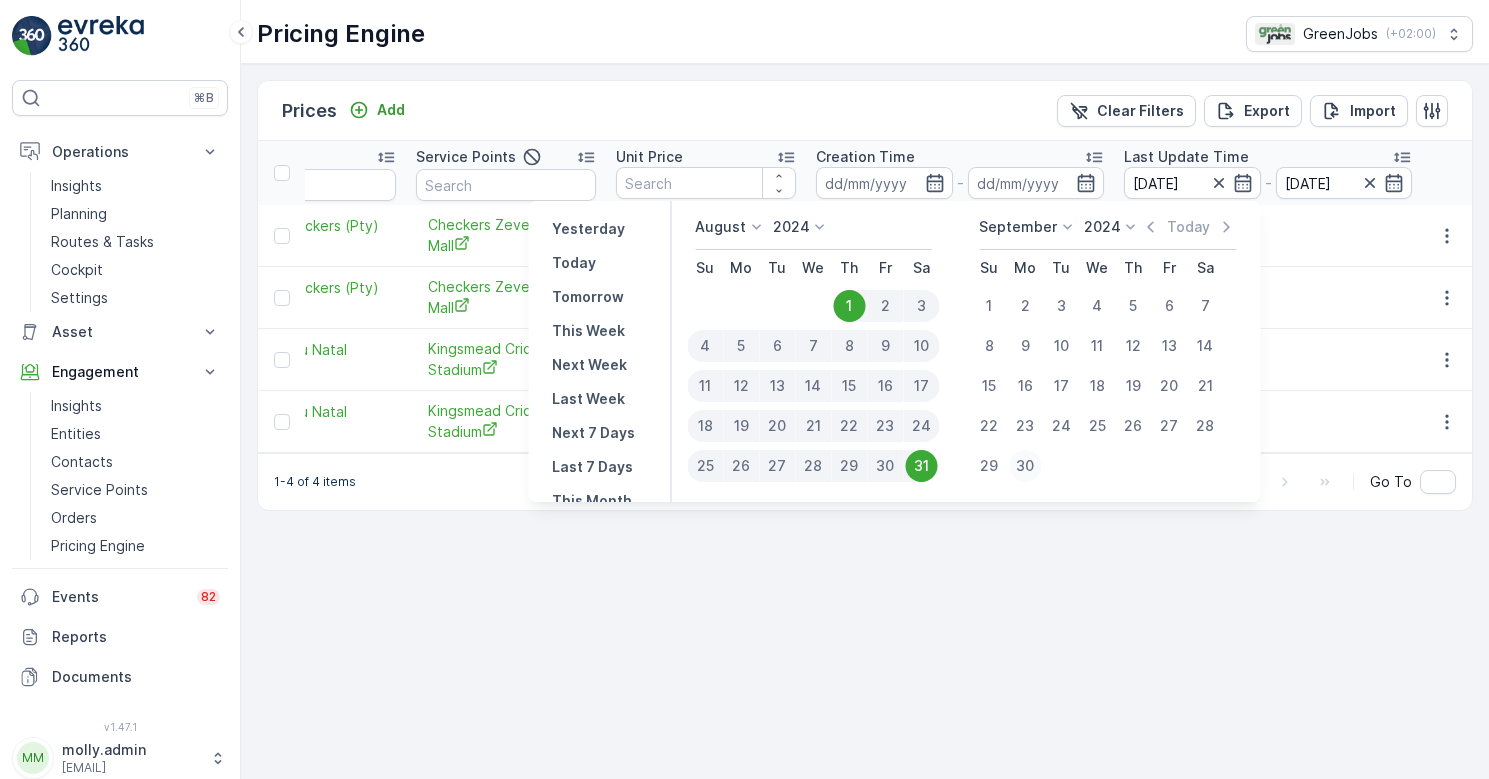 type on "30.09.2024" 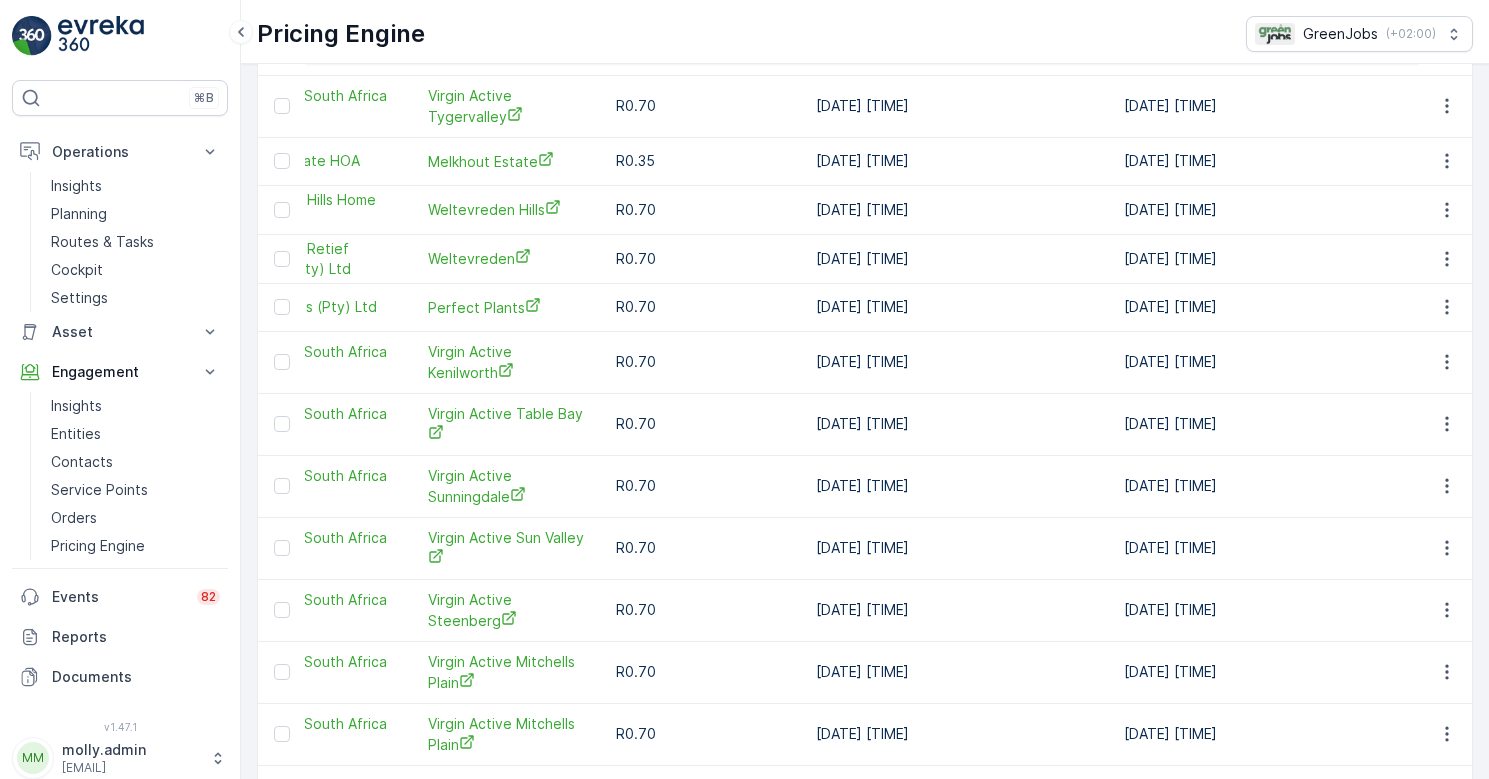 scroll, scrollTop: 1273, scrollLeft: 0, axis: vertical 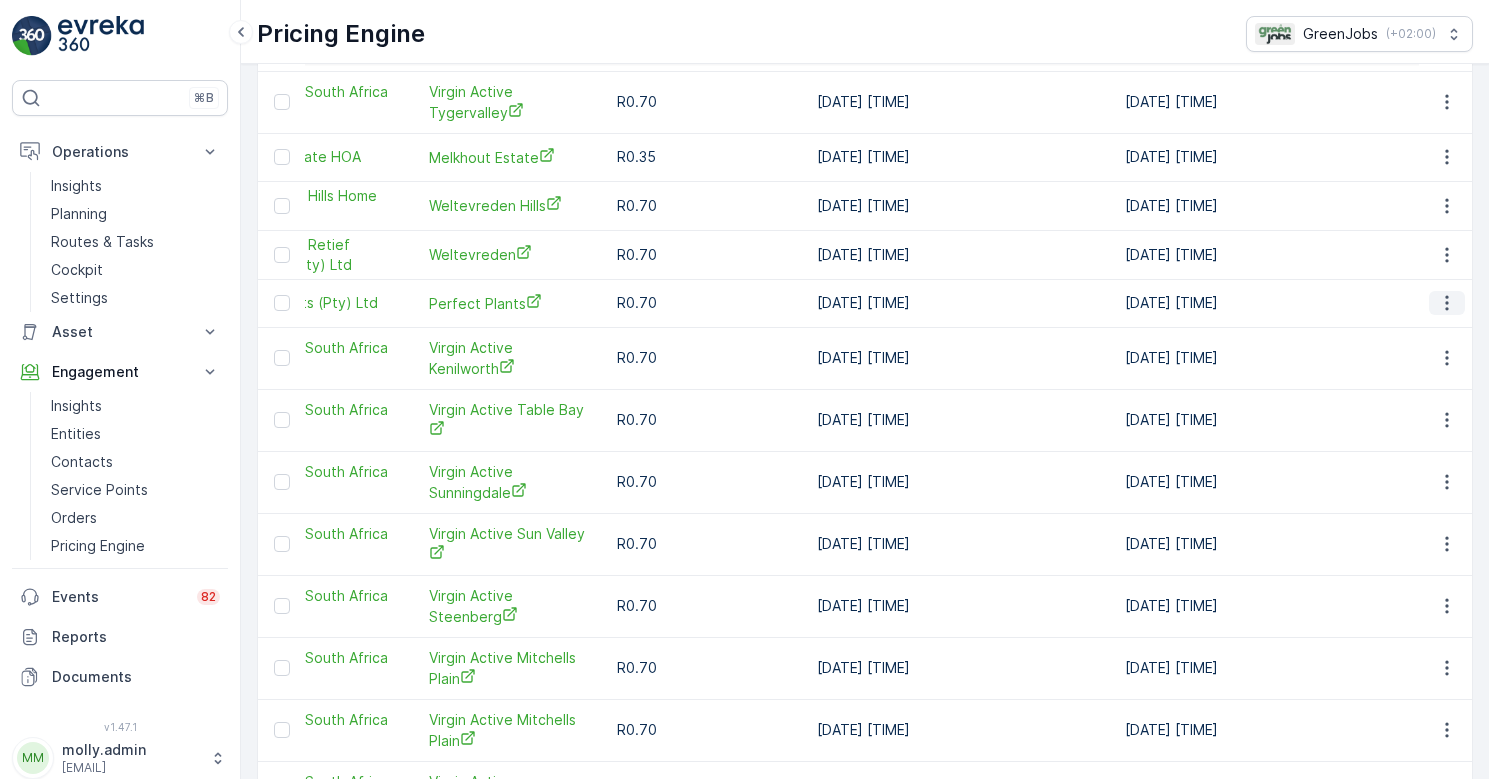 click 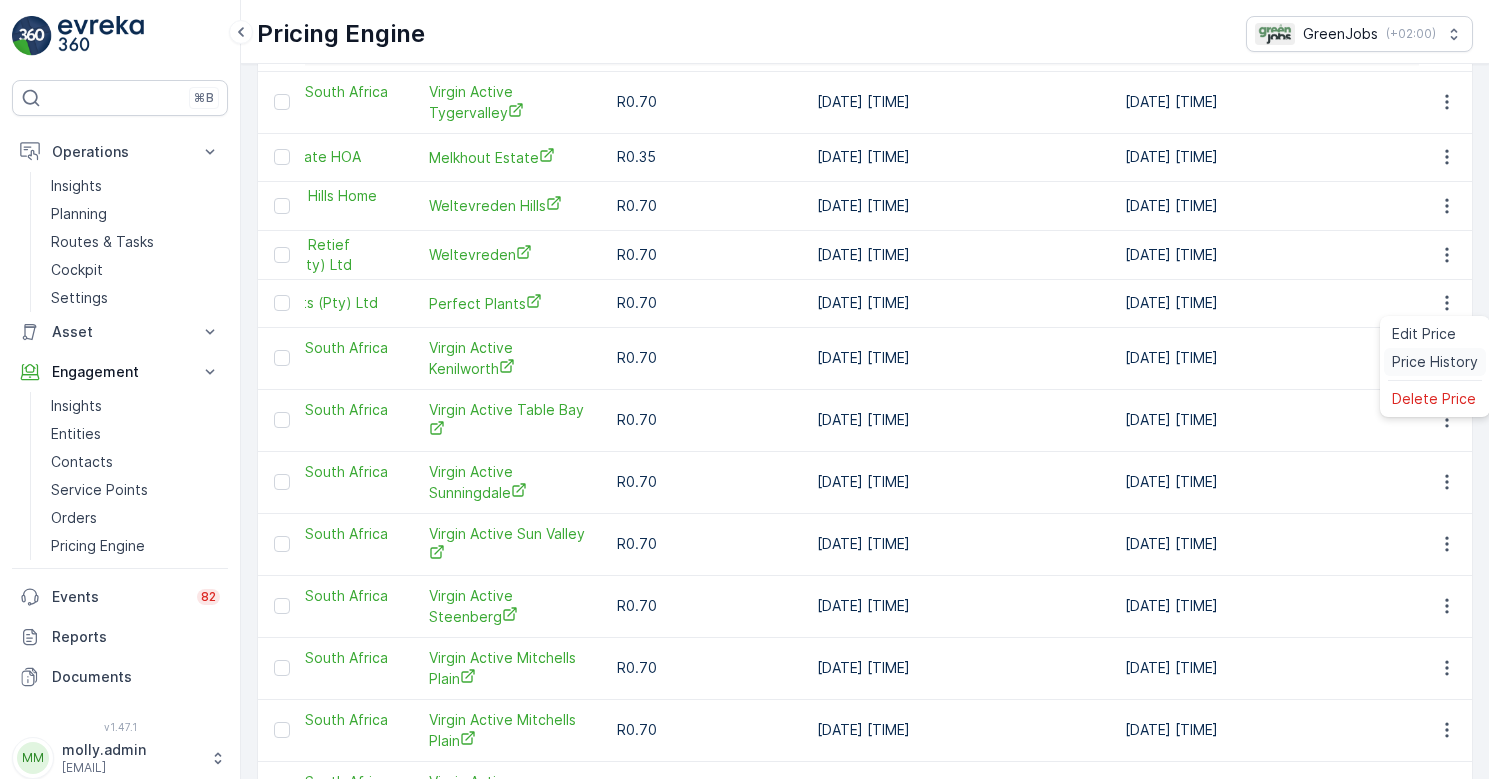 click on "Price History" at bounding box center (1435, 362) 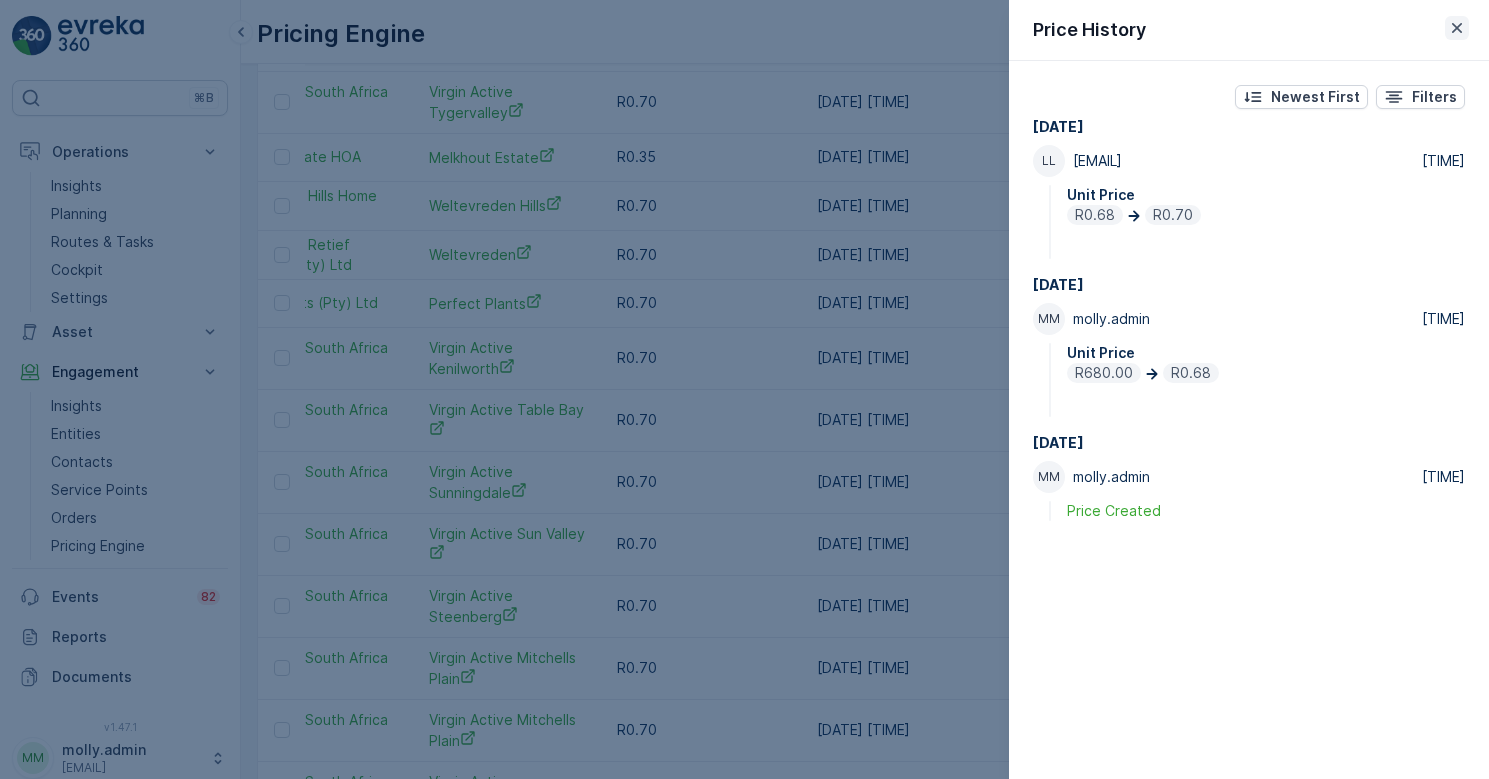 click 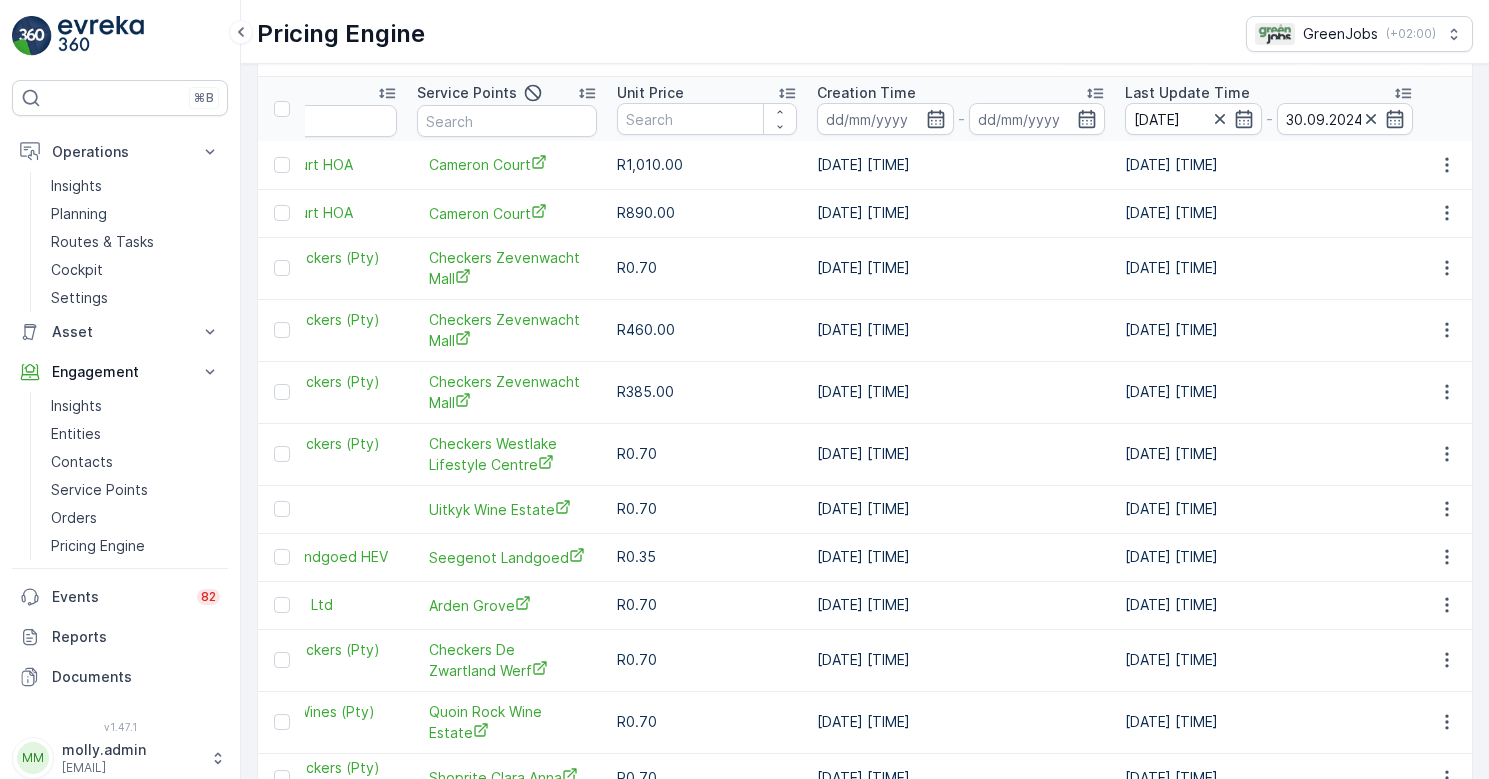 scroll, scrollTop: 49, scrollLeft: 0, axis: vertical 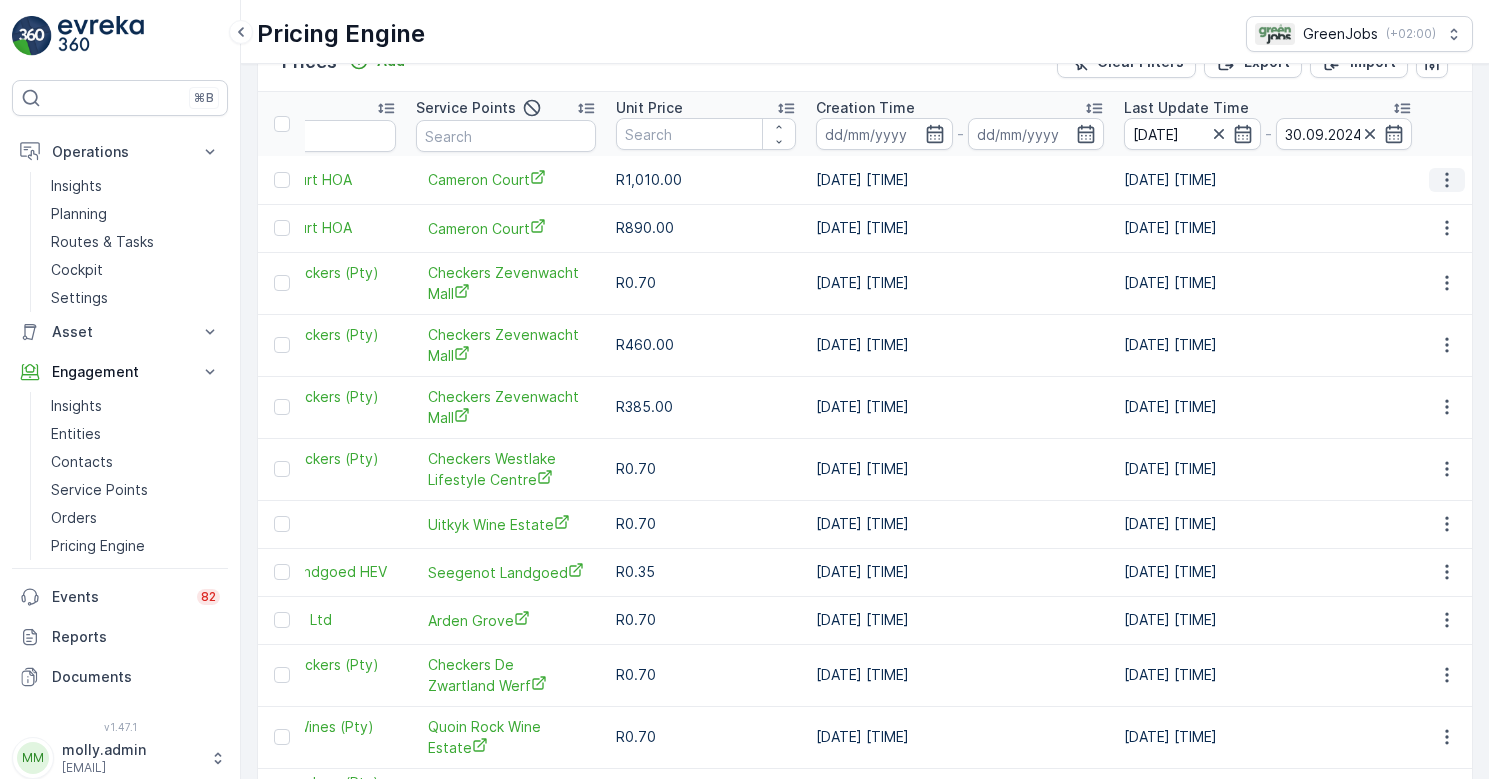 click 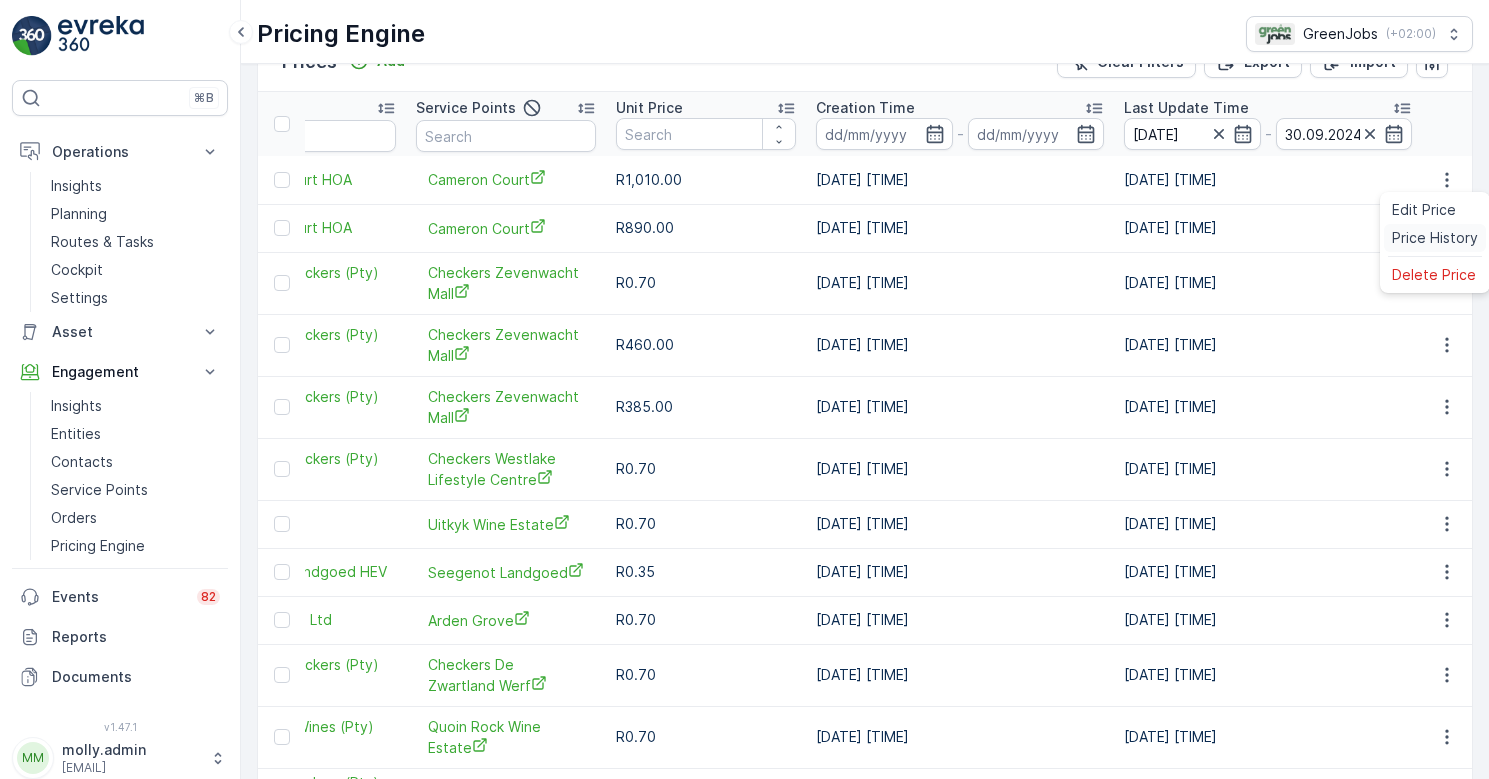 click on "Price History" at bounding box center (1435, 238) 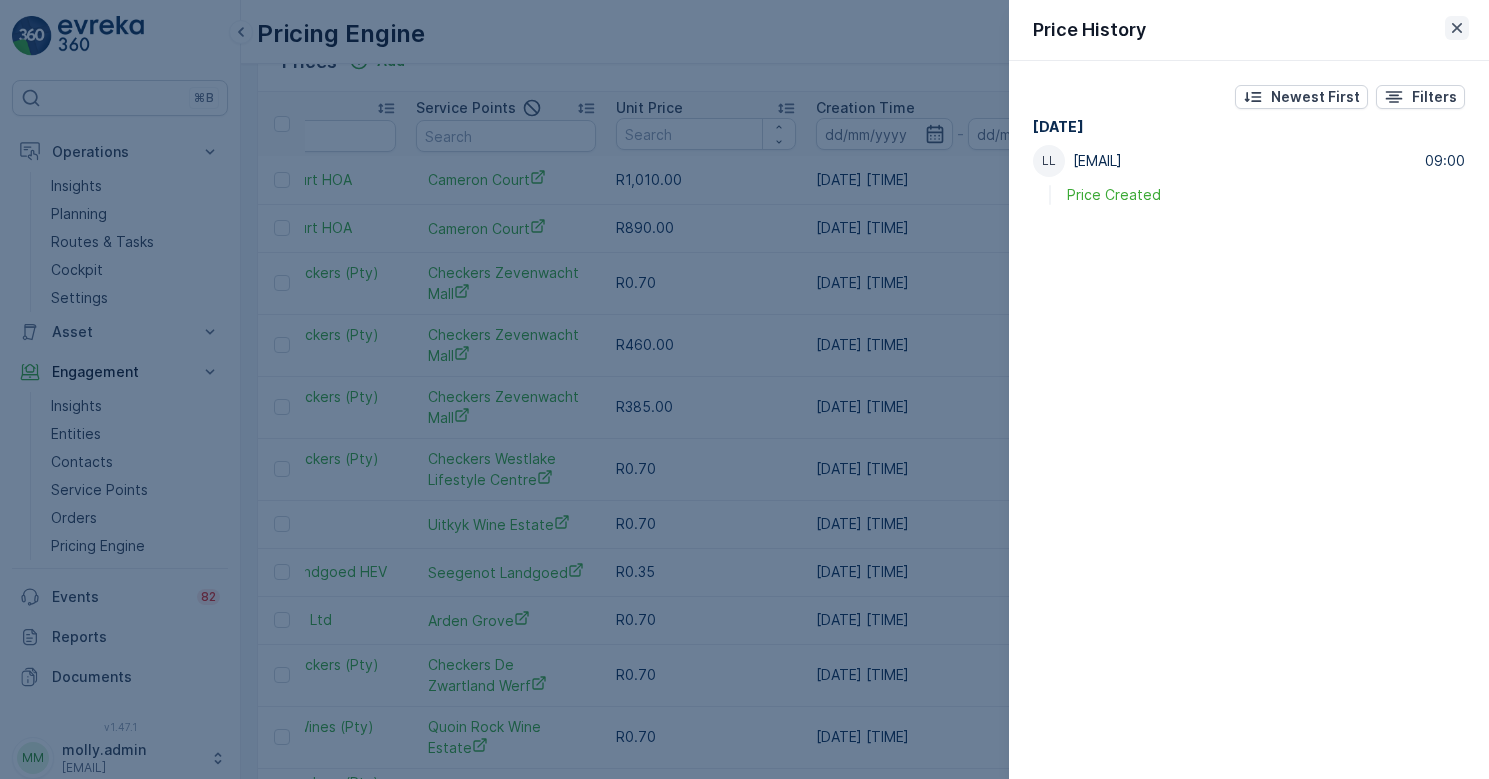 click 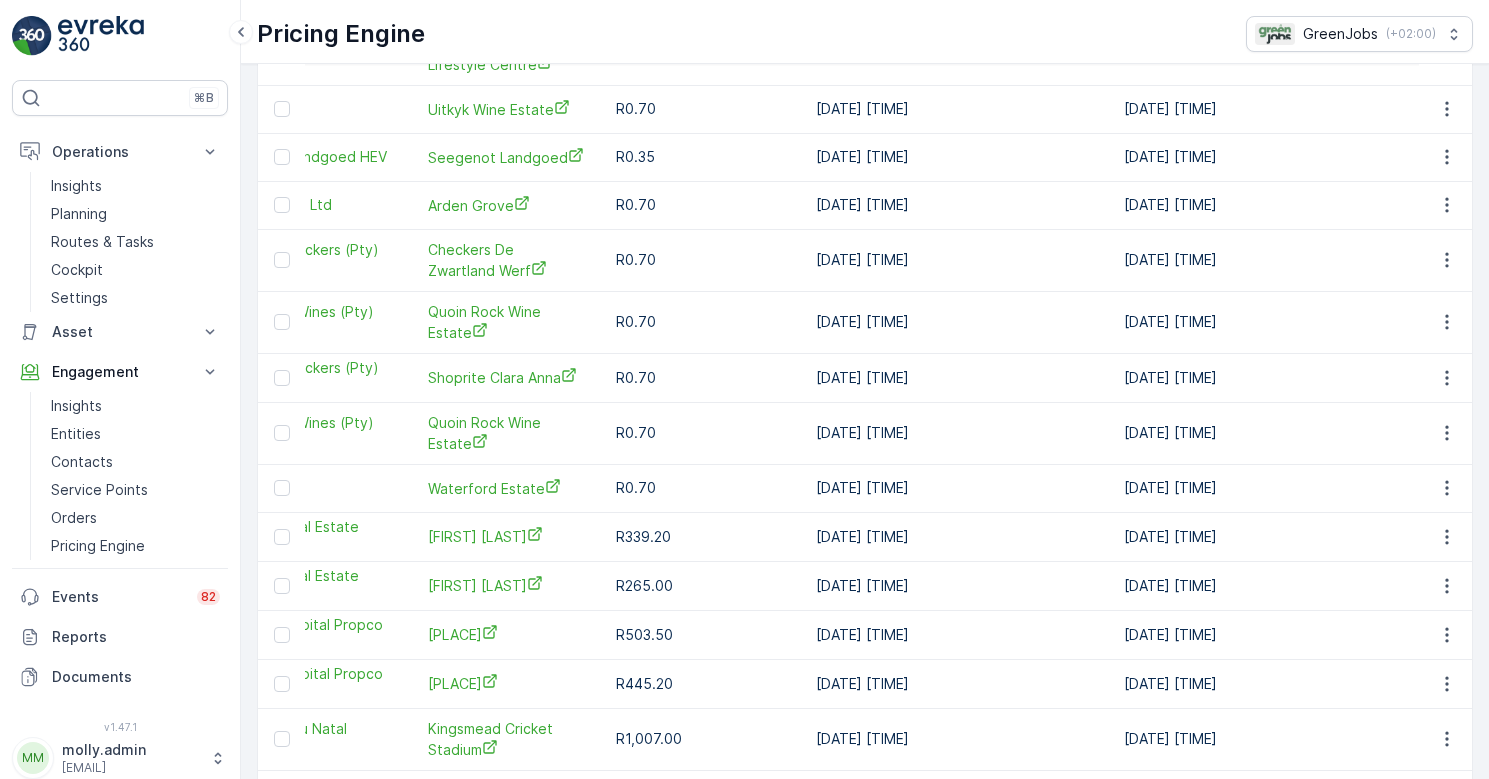 scroll, scrollTop: 467, scrollLeft: 0, axis: vertical 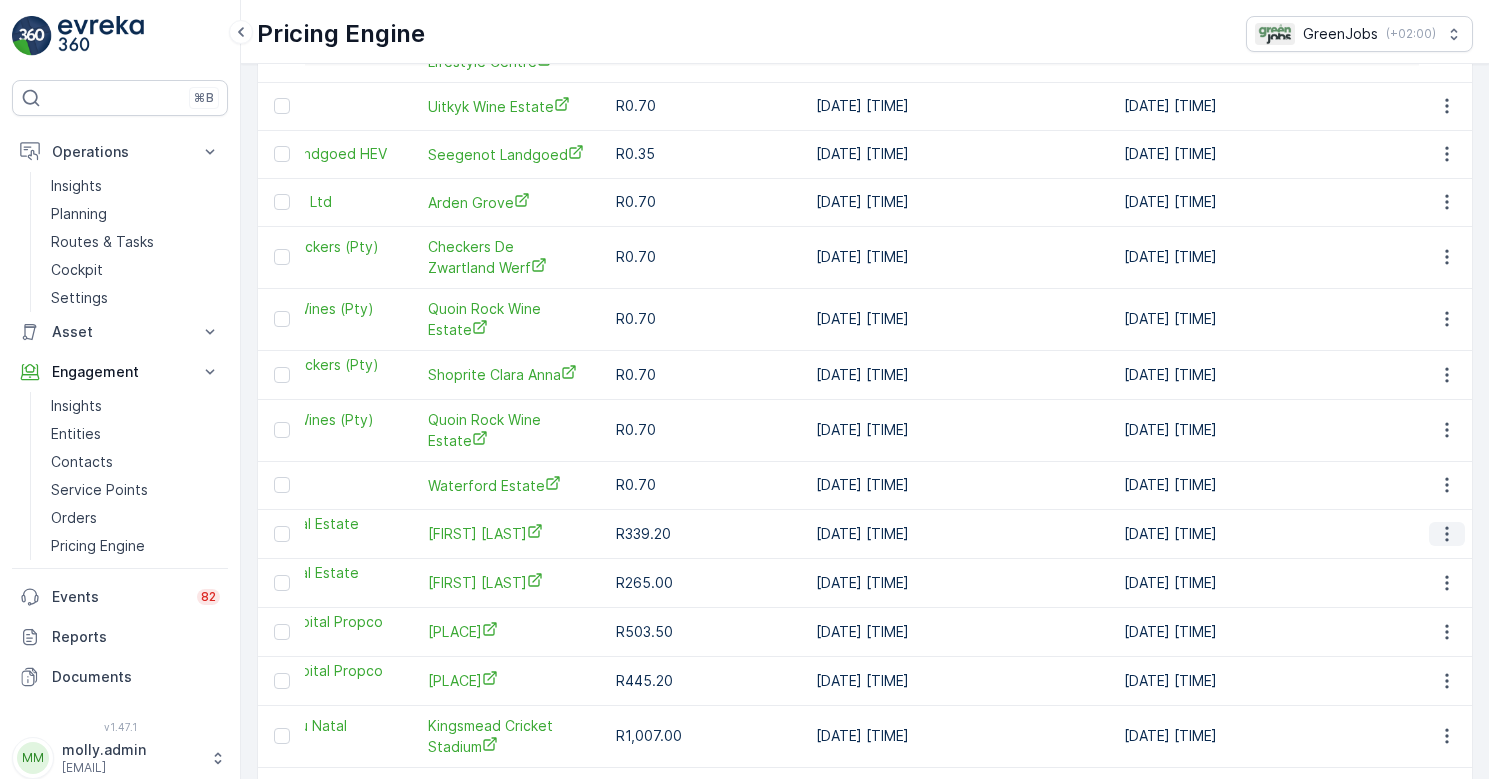 click 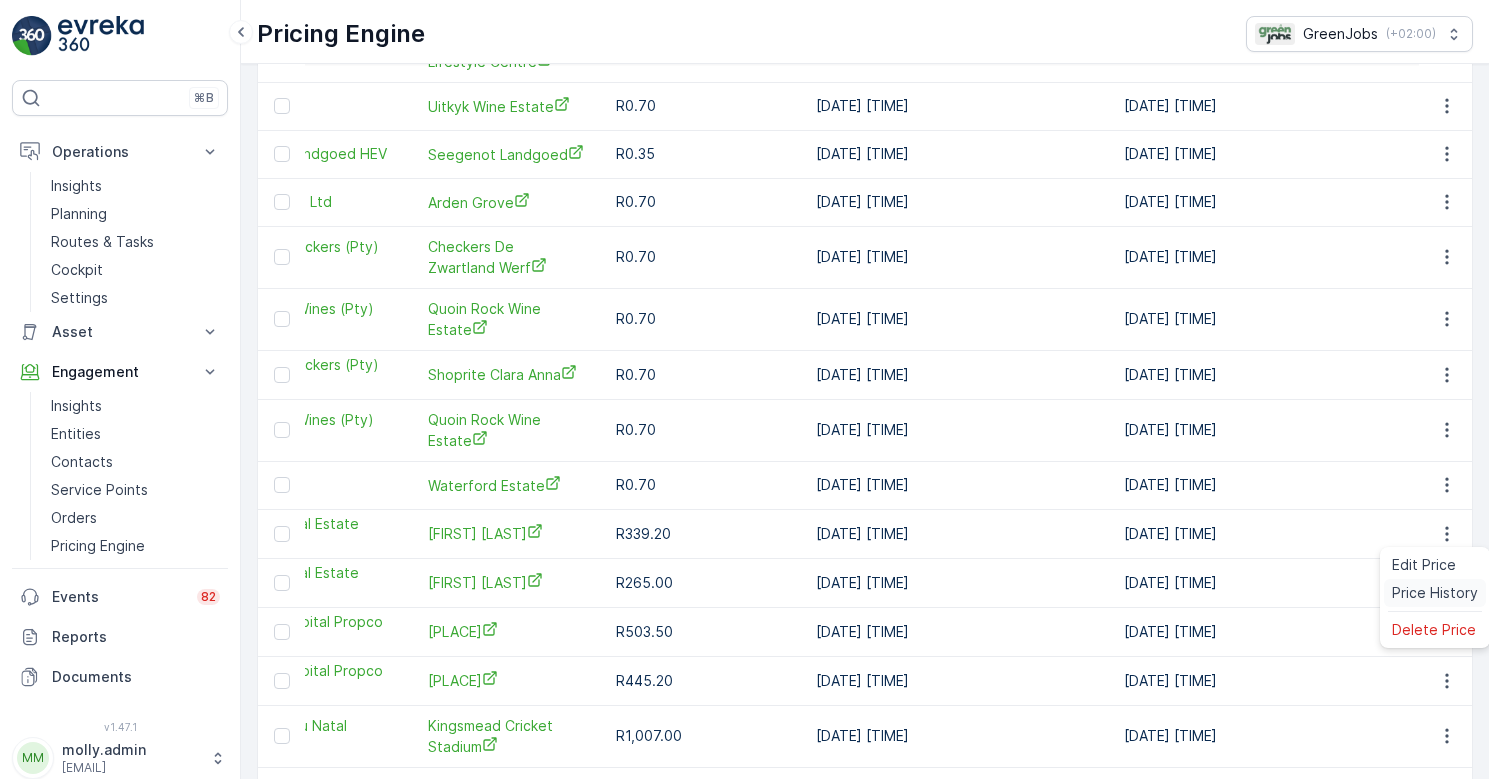 click on "Price History" at bounding box center [1435, 593] 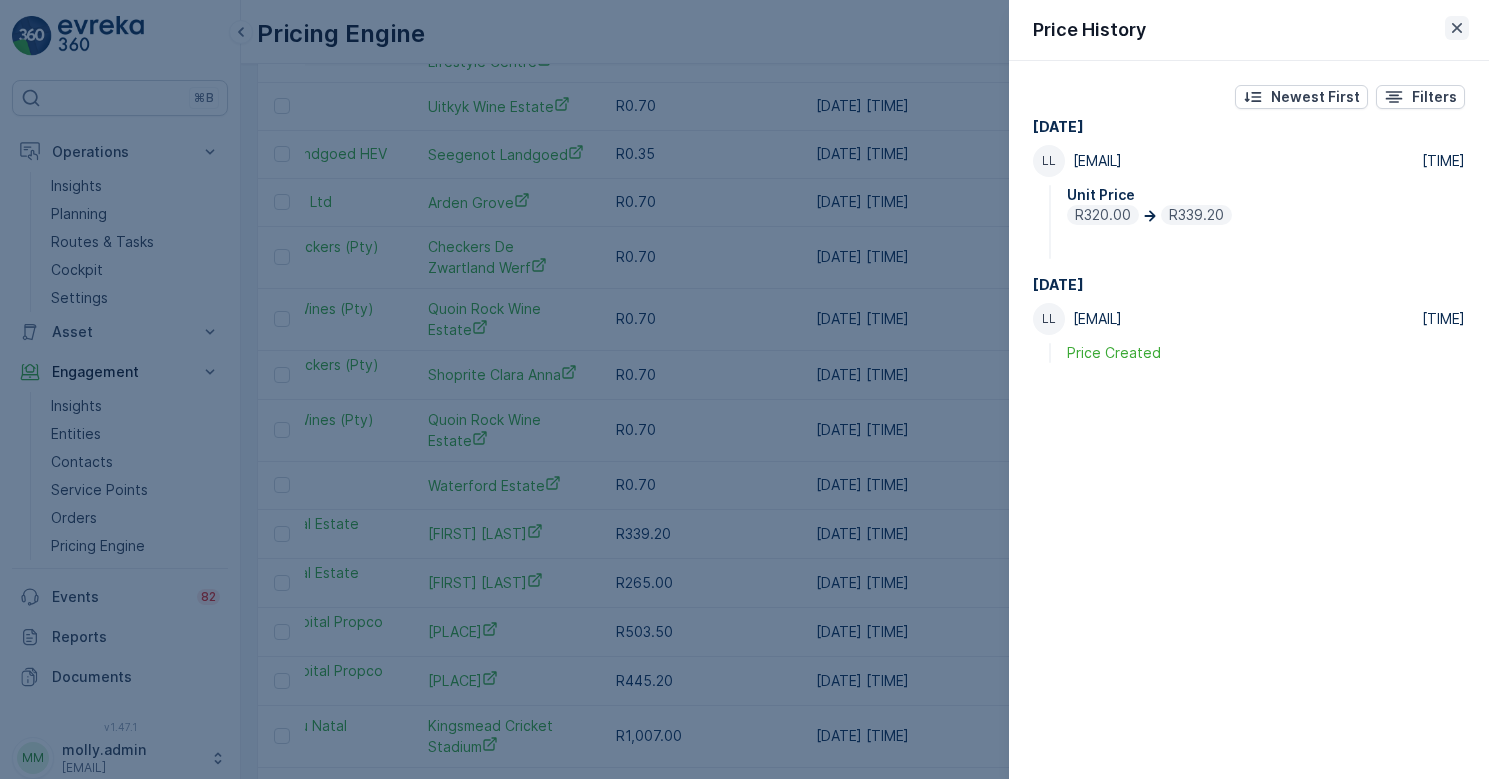 click 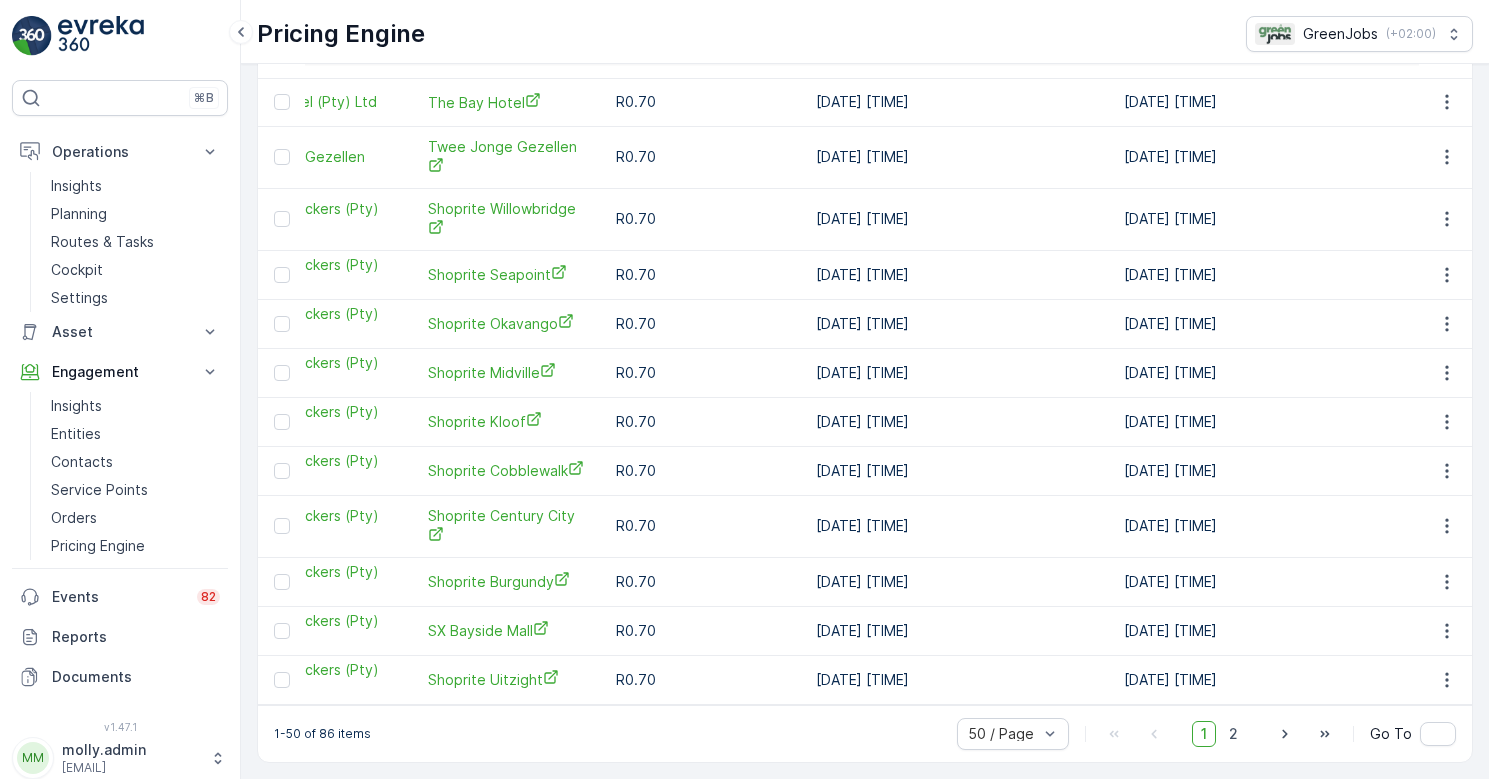 scroll, scrollTop: 2264, scrollLeft: 0, axis: vertical 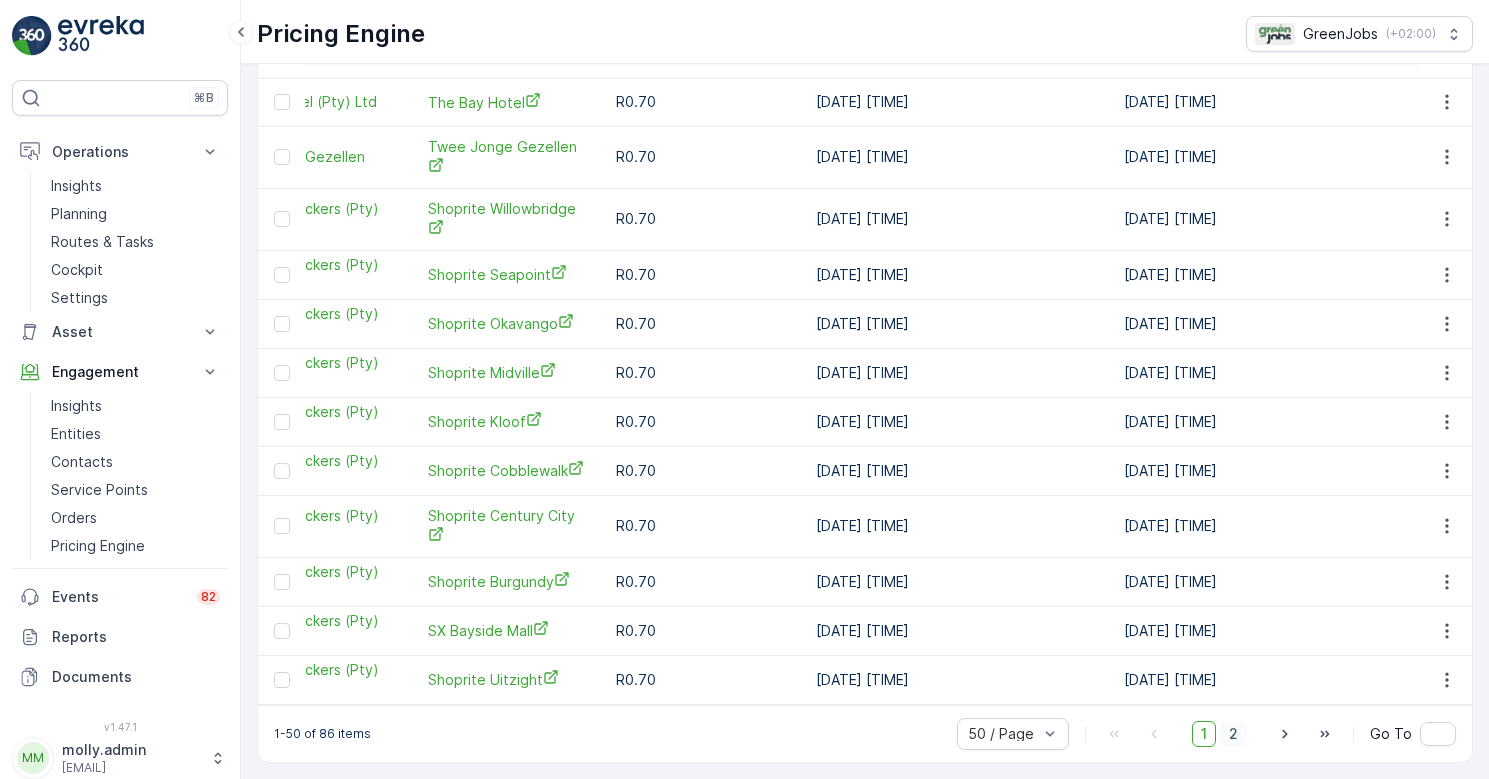 click on "2" at bounding box center (1233, 734) 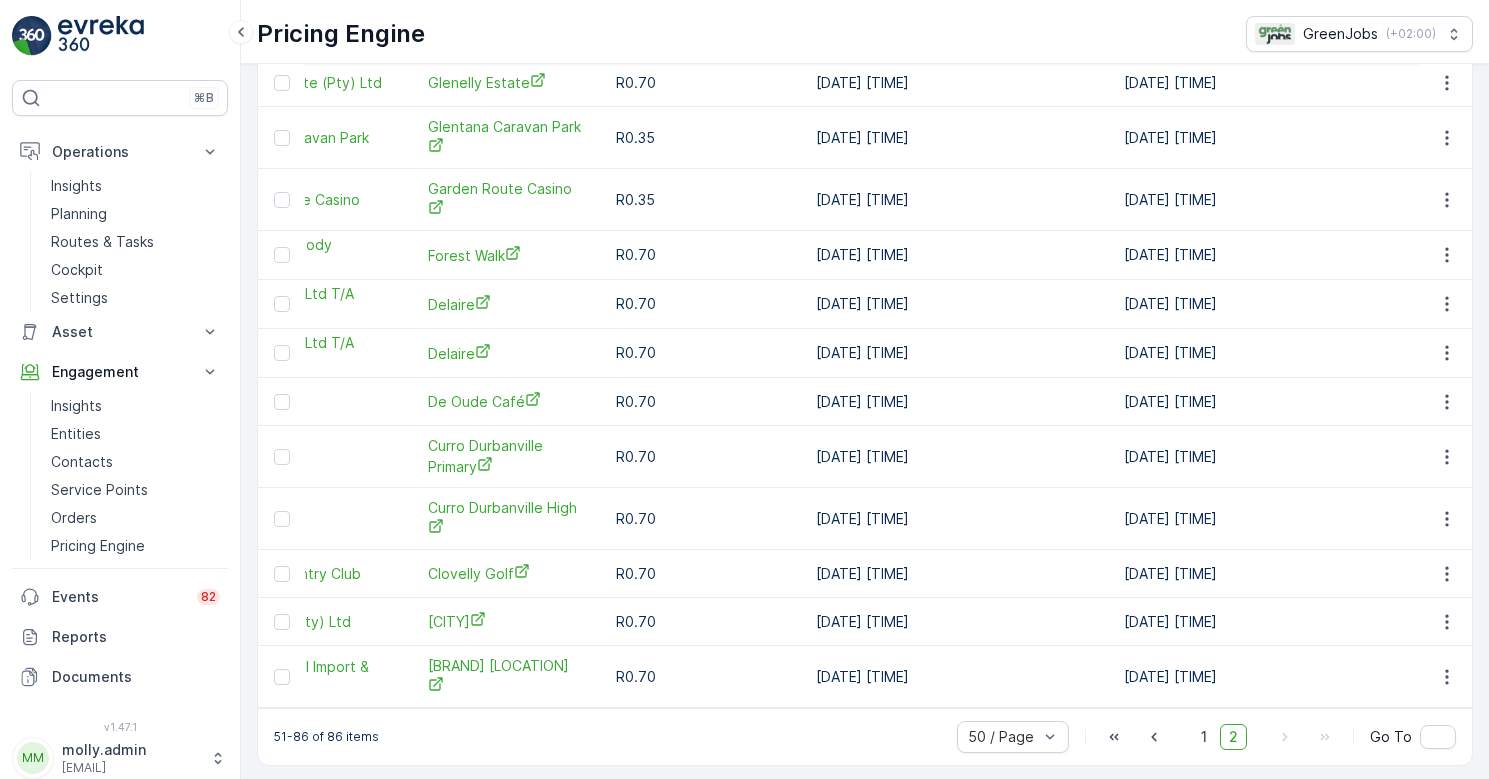 scroll, scrollTop: 1348, scrollLeft: 0, axis: vertical 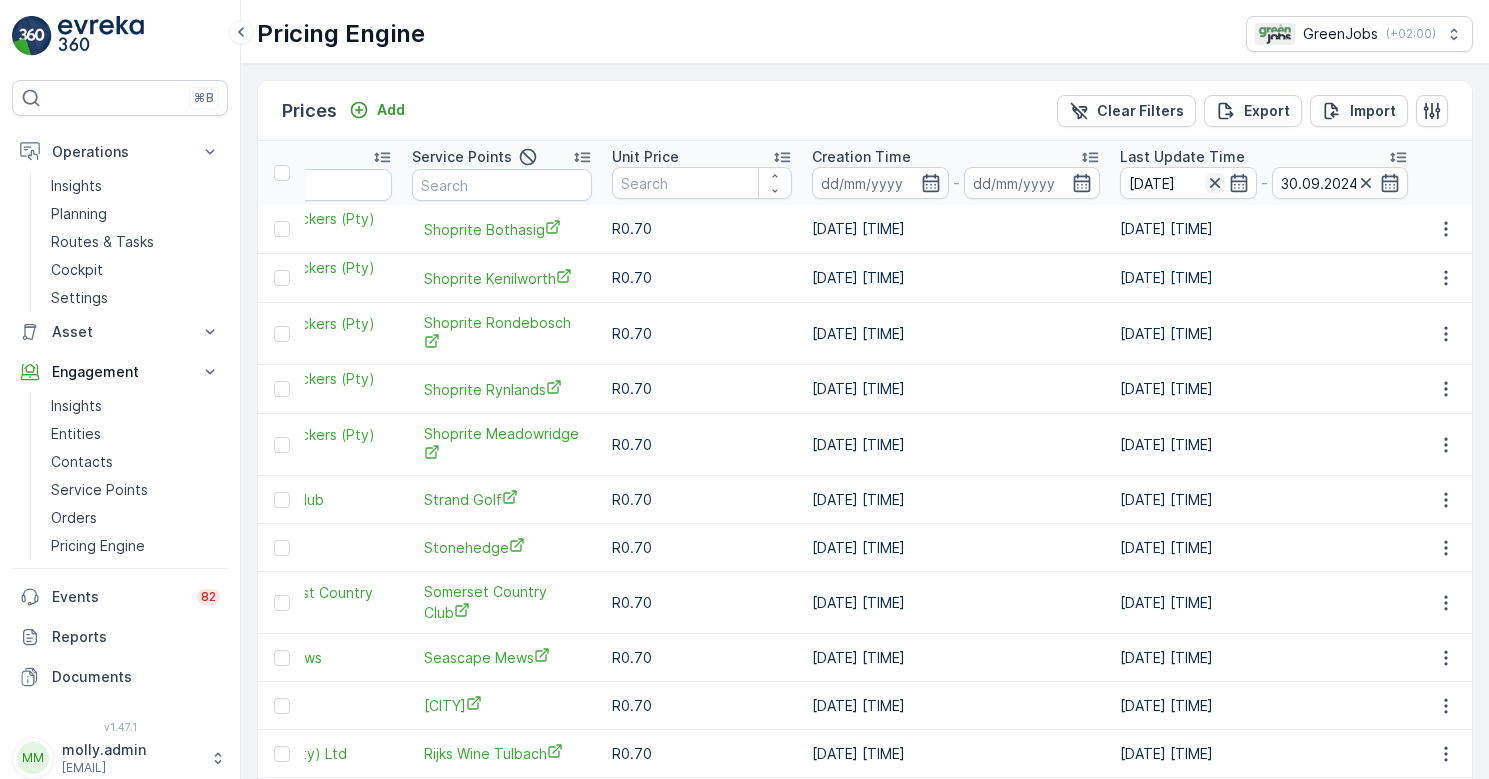 click 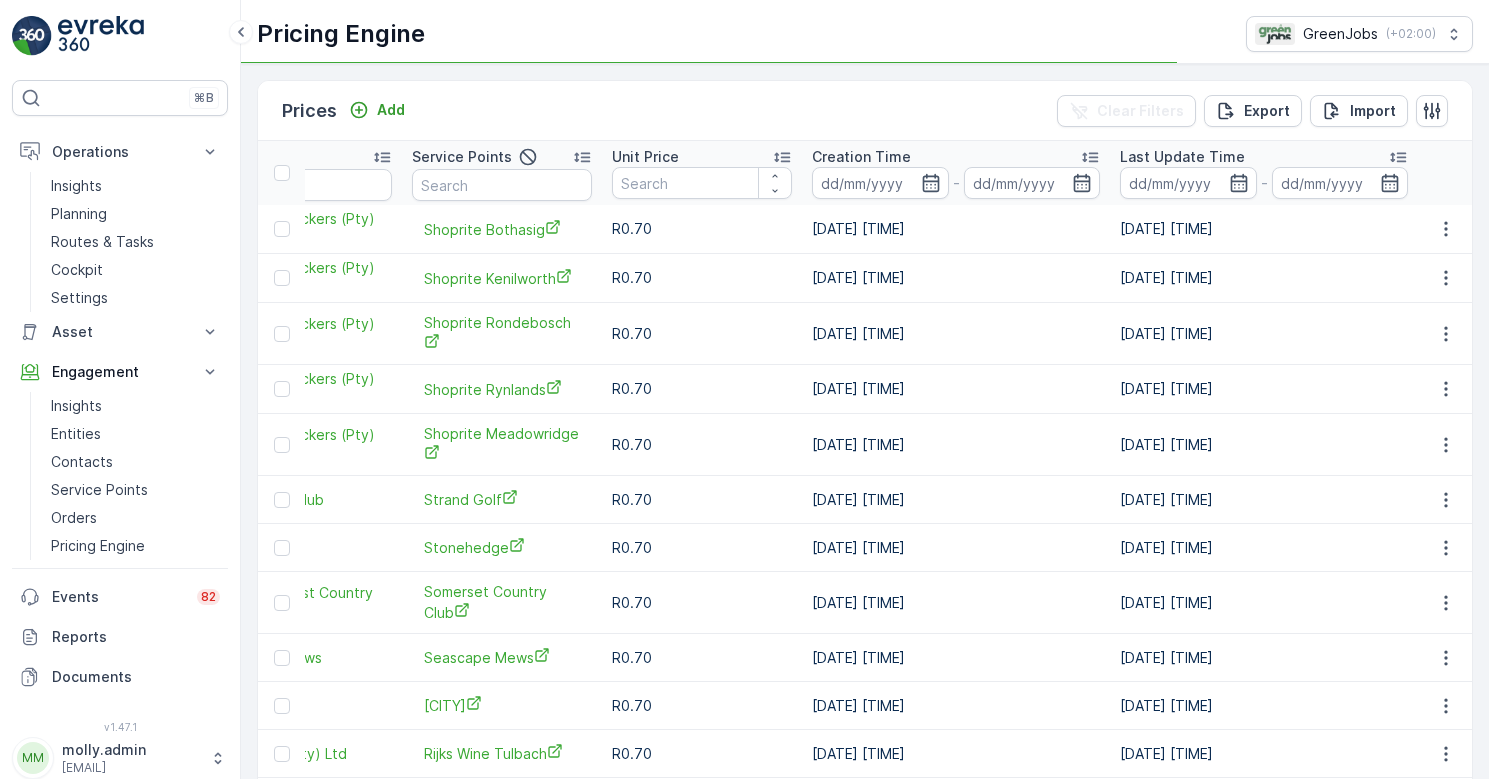 click at bounding box center (1340, 183) 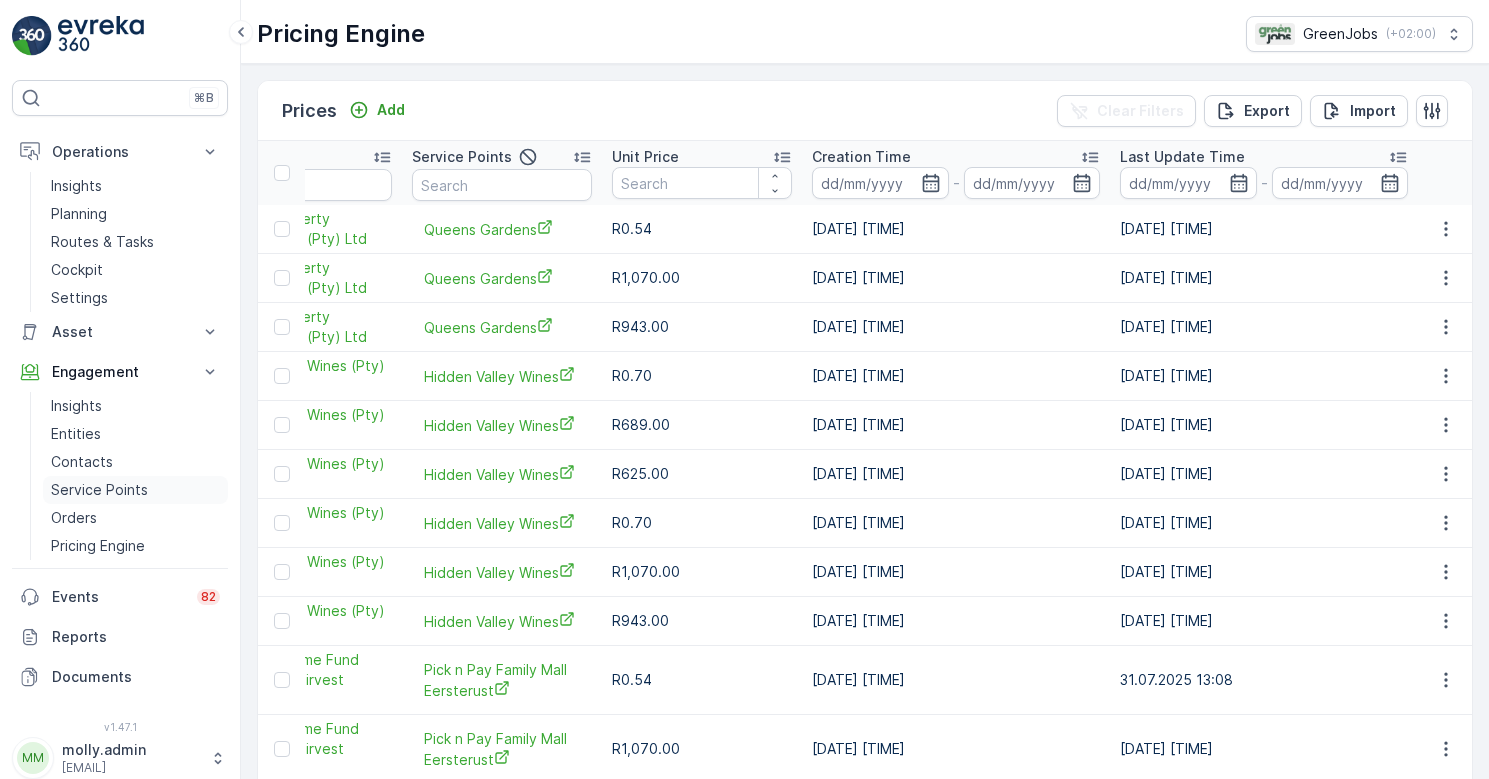 click on "Service Points" at bounding box center [99, 490] 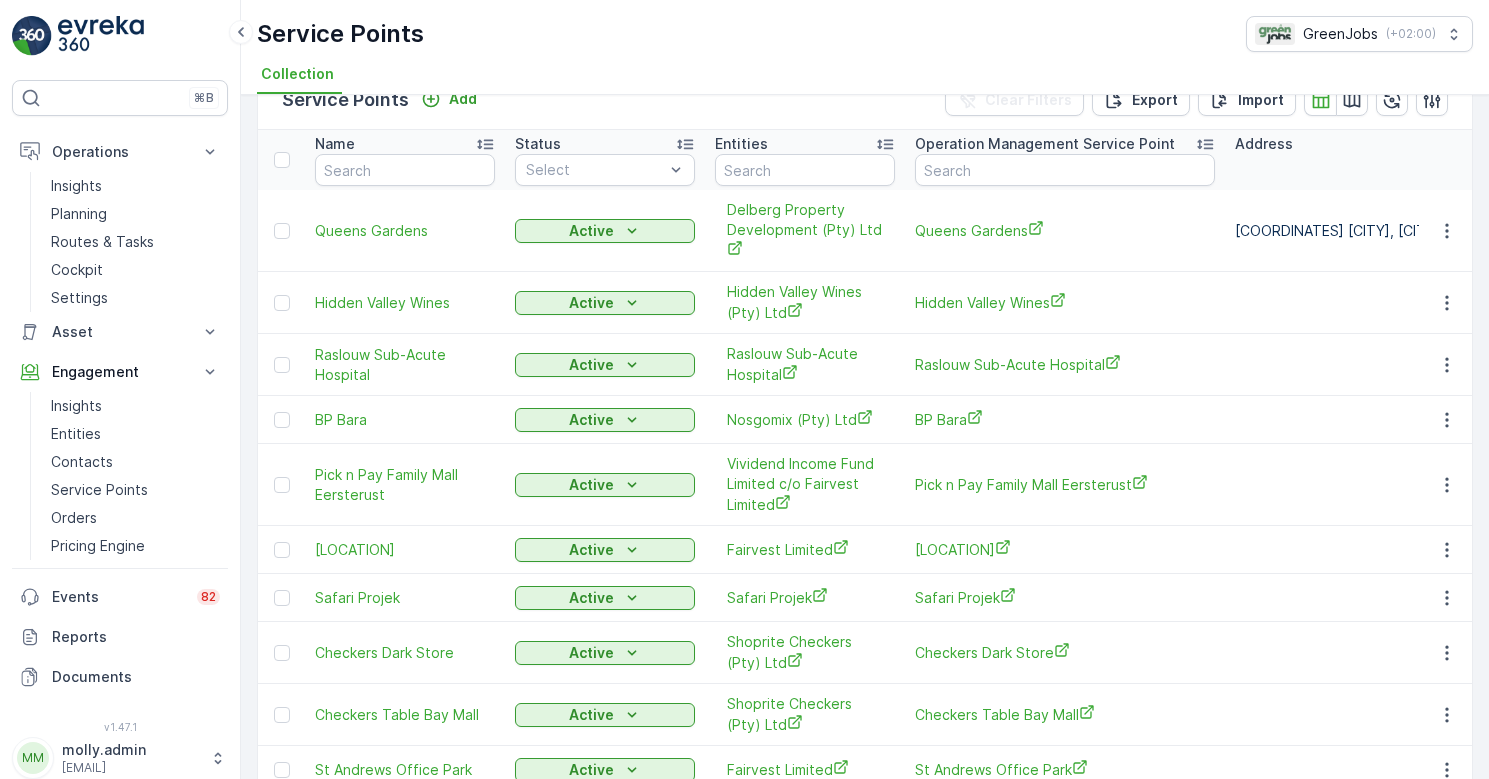 scroll, scrollTop: 46, scrollLeft: 0, axis: vertical 